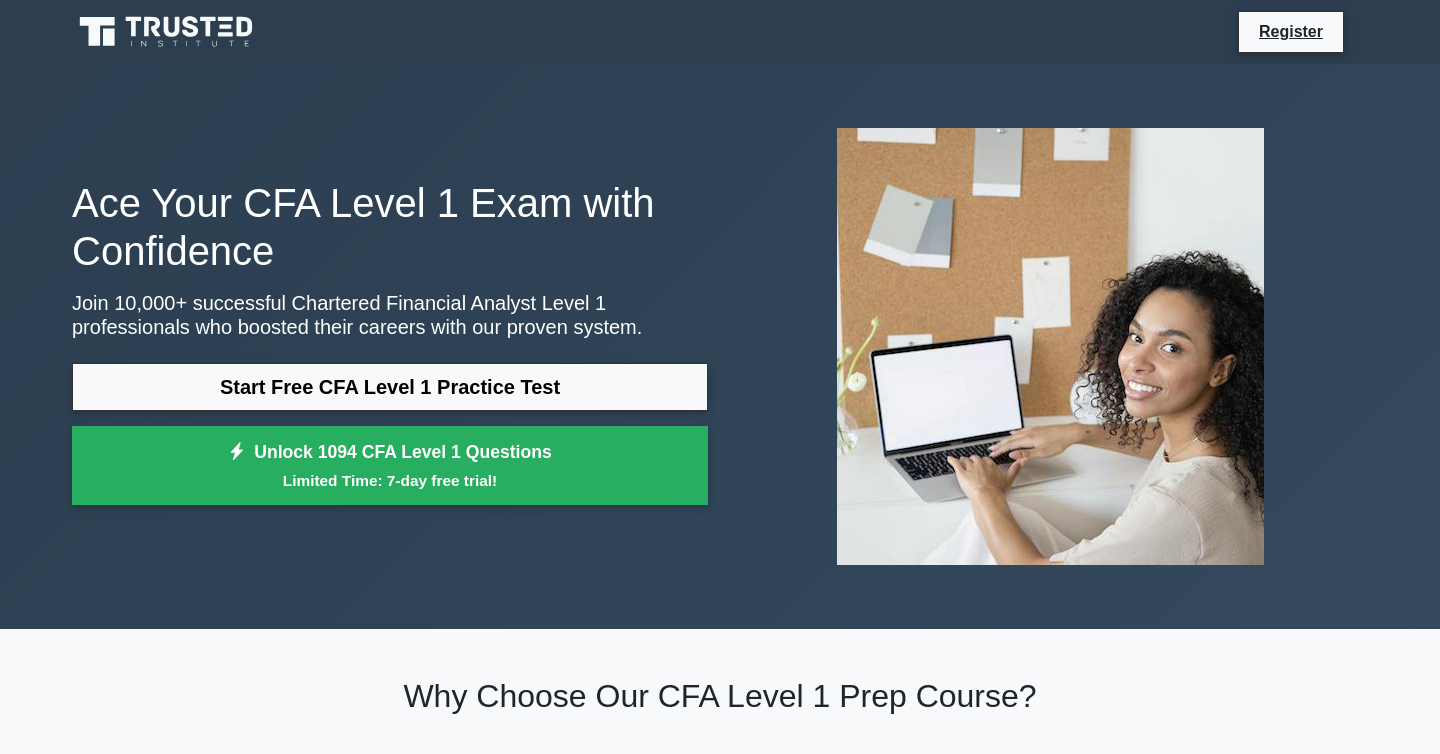 scroll, scrollTop: 0, scrollLeft: 0, axis: both 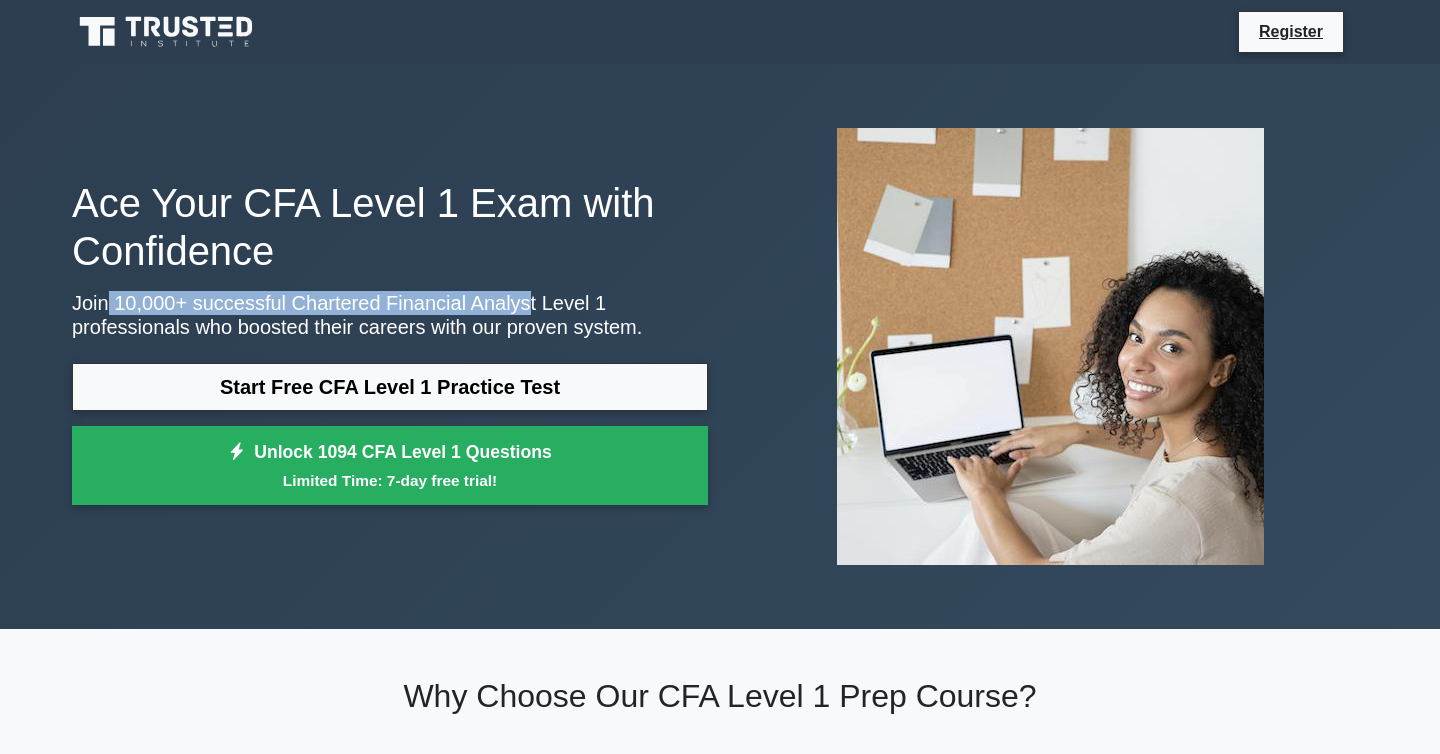 drag, startPoint x: 109, startPoint y: 291, endPoint x: 523, endPoint y: 291, distance: 414 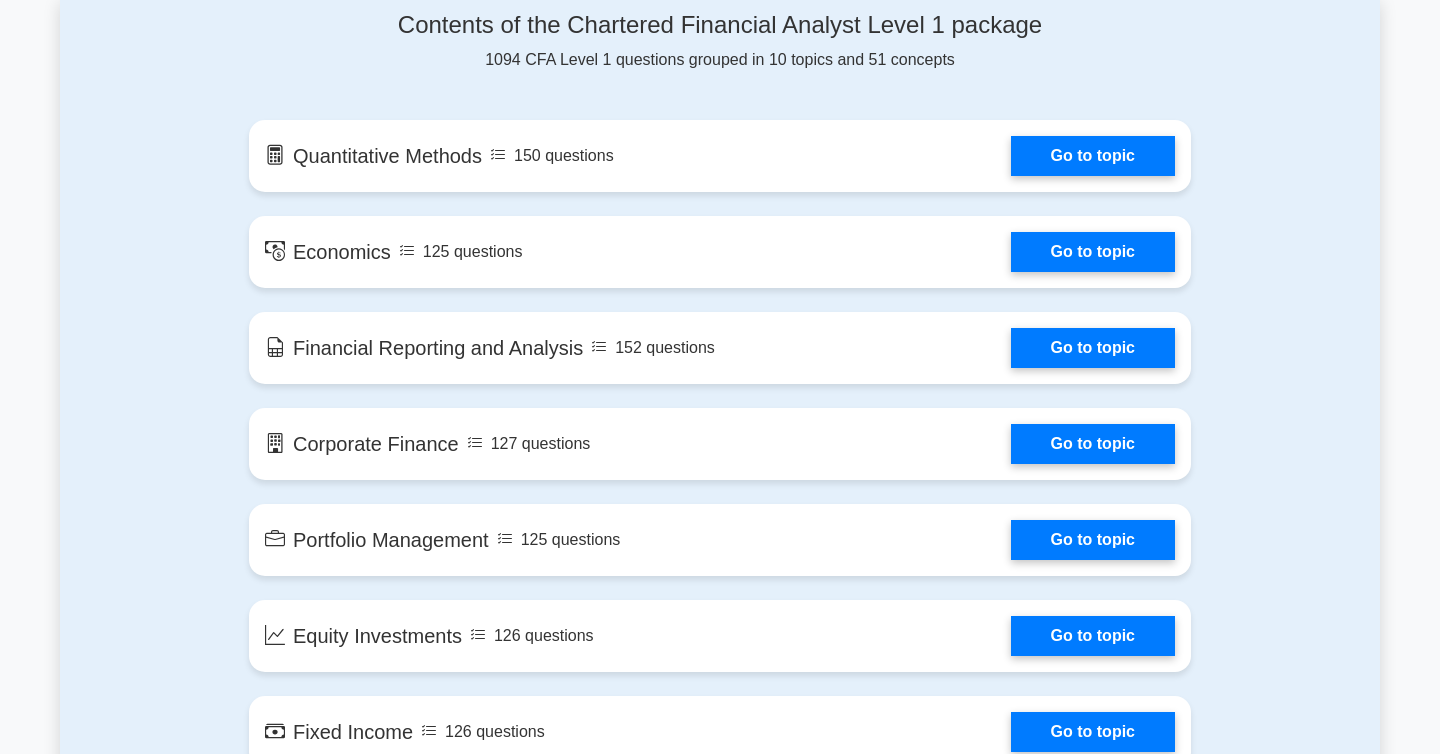 scroll, scrollTop: 1047, scrollLeft: 0, axis: vertical 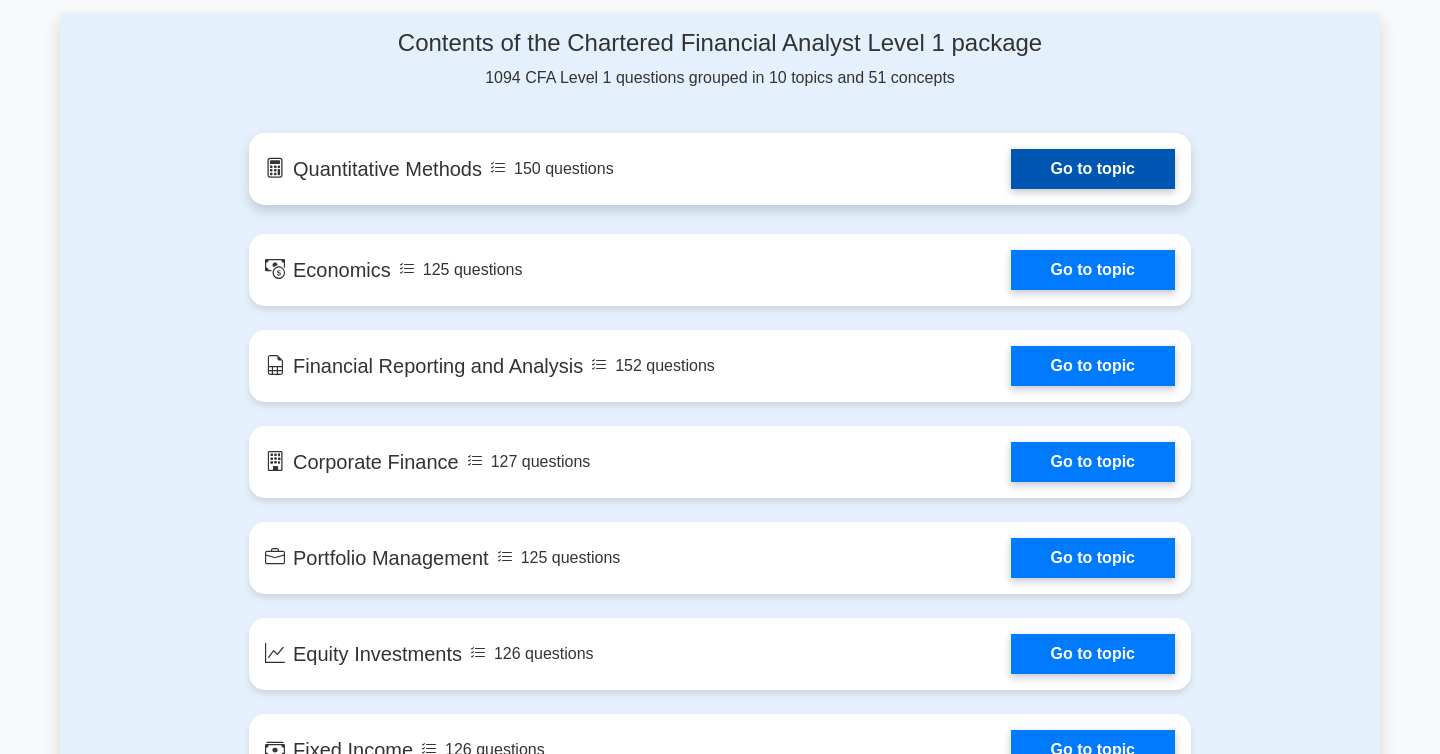 click on "Go to topic" at bounding box center [1093, 169] 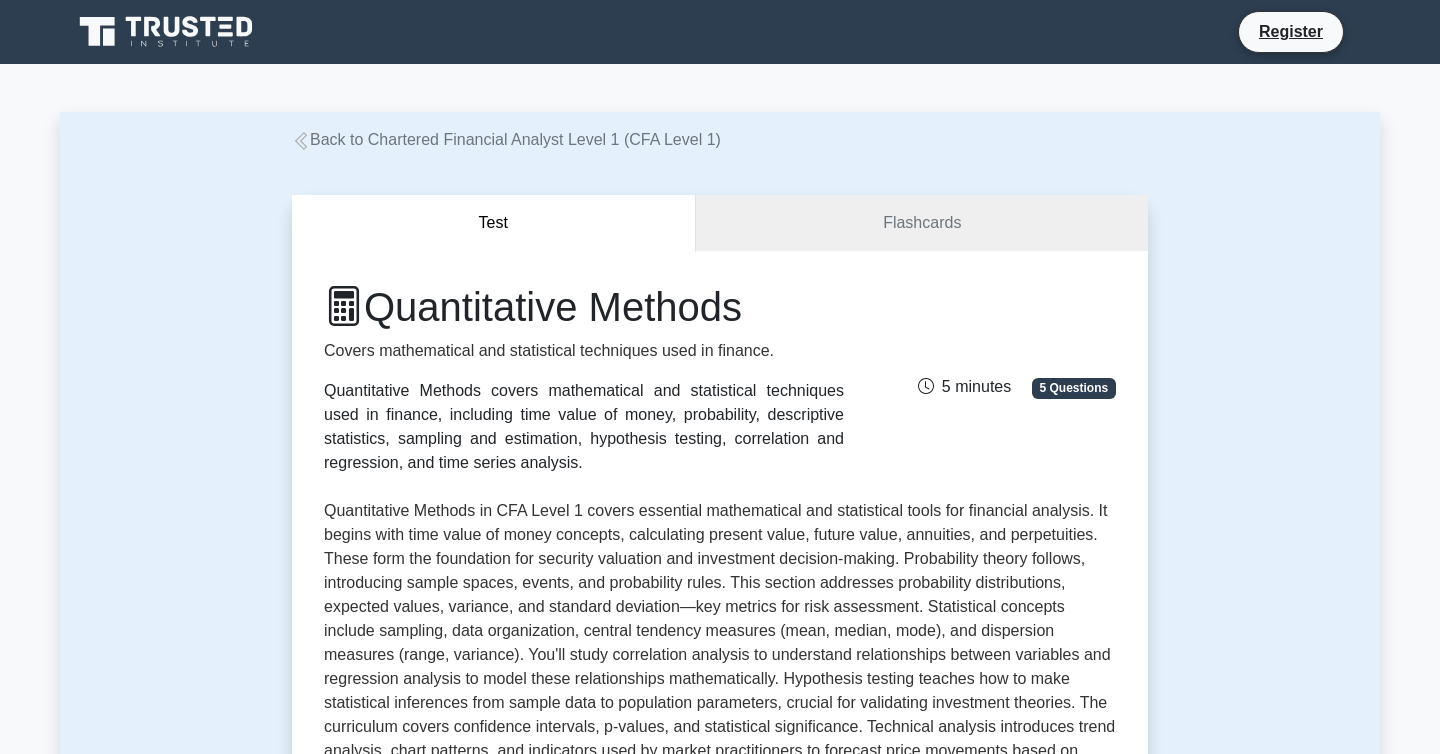 scroll, scrollTop: 0, scrollLeft: 0, axis: both 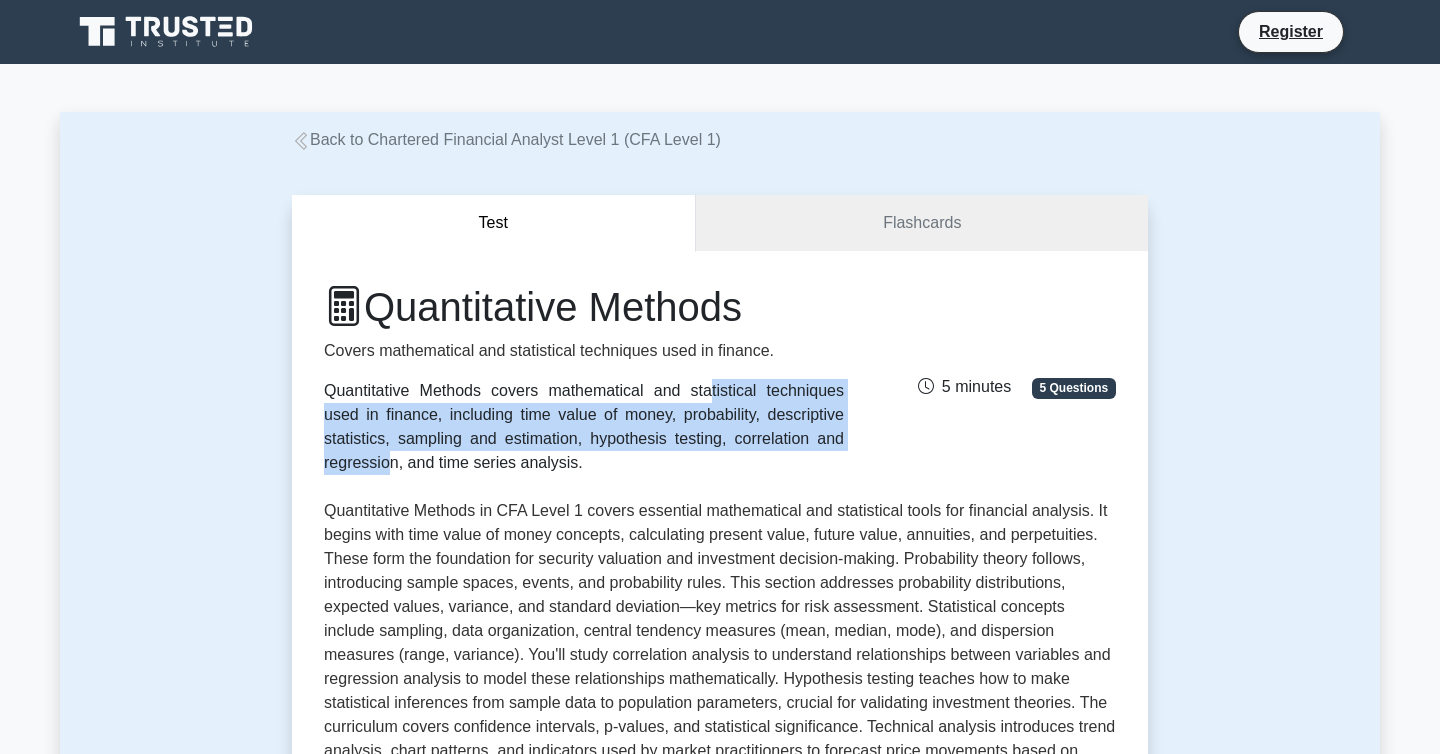 drag, startPoint x: 401, startPoint y: 402, endPoint x: 653, endPoint y: 443, distance: 255.31354 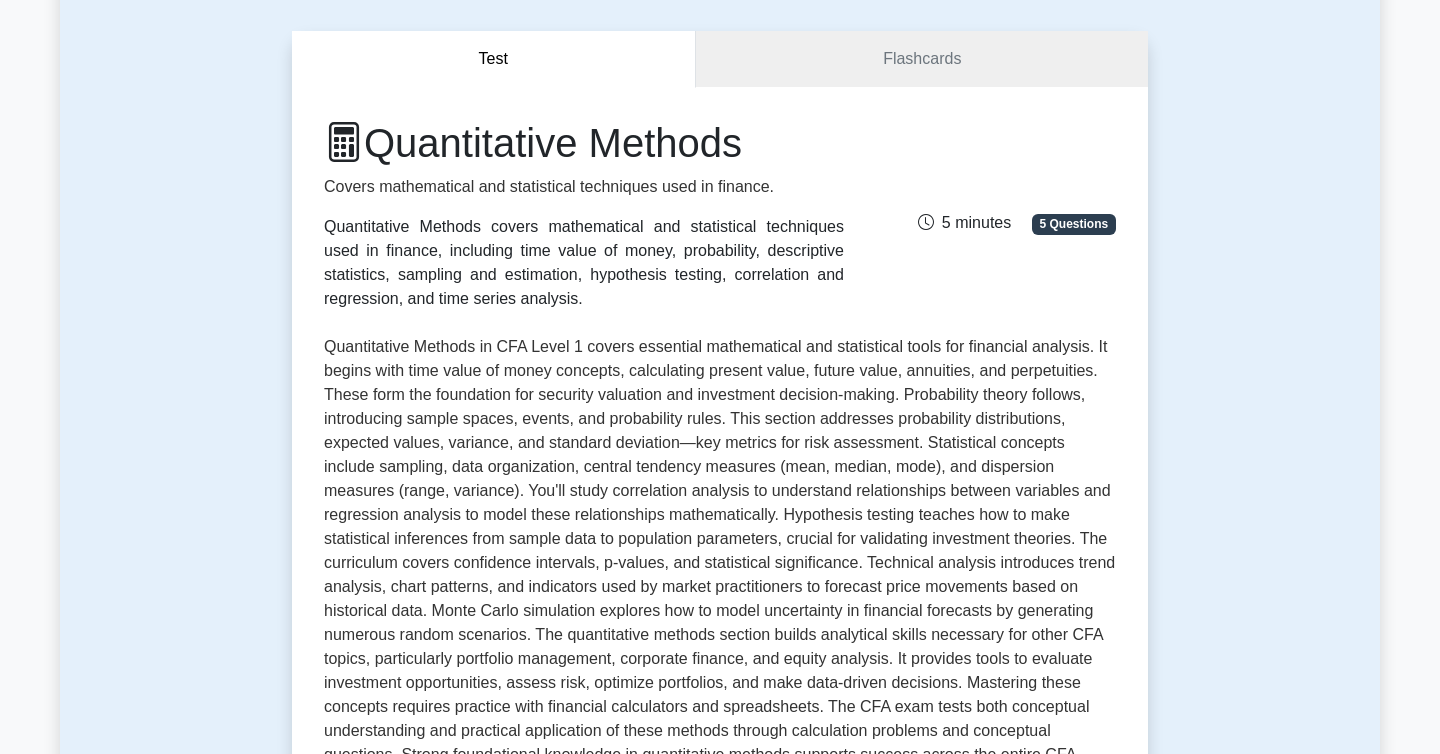 scroll, scrollTop: 231, scrollLeft: 0, axis: vertical 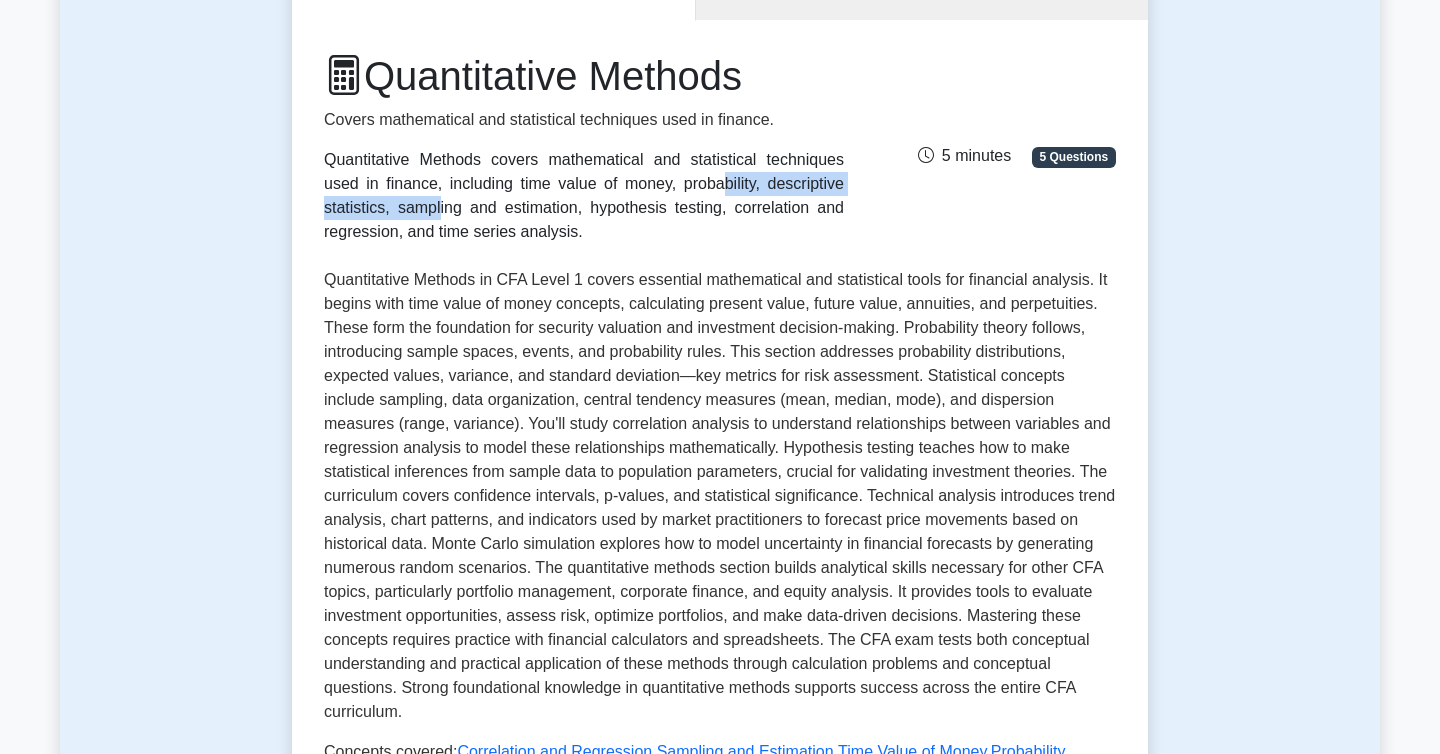 drag, startPoint x: 441, startPoint y: 182, endPoint x: 725, endPoint y: 182, distance: 284 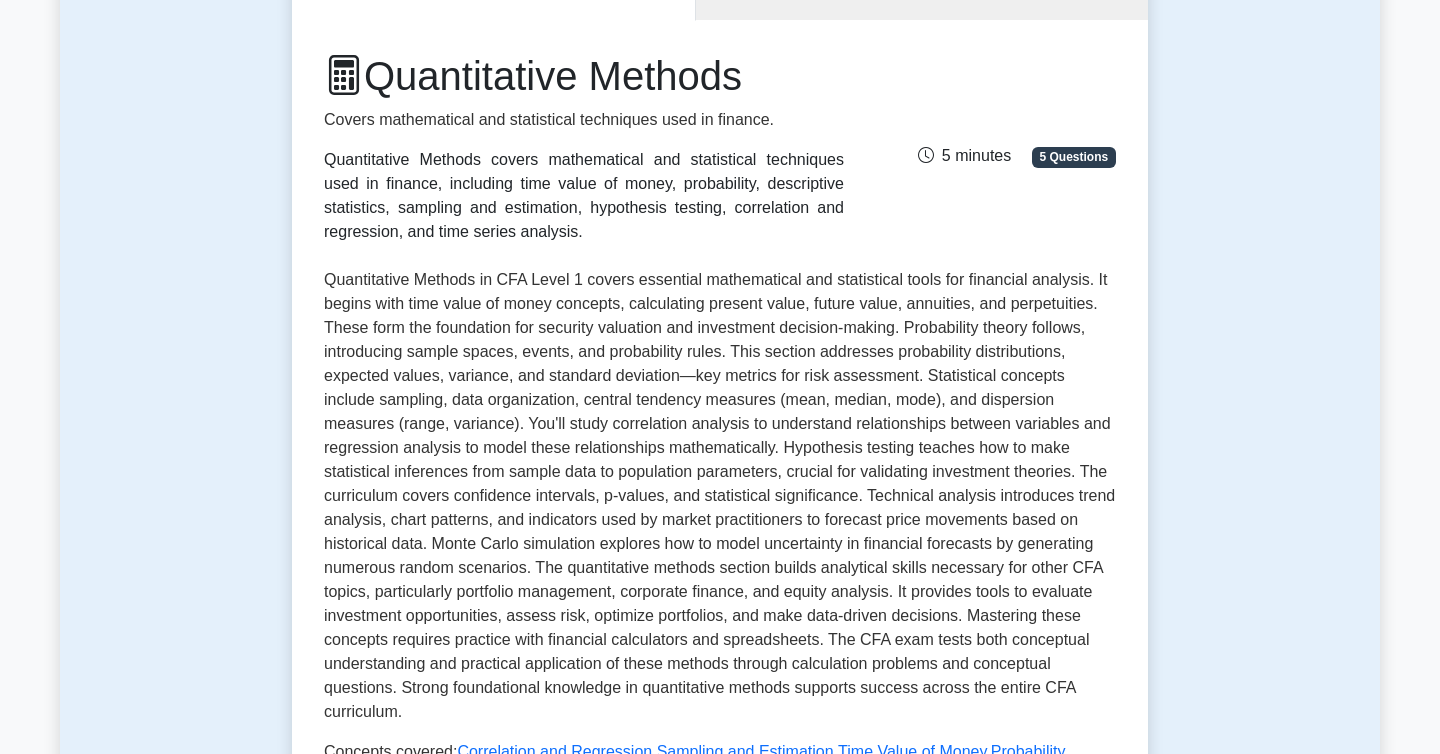 drag, startPoint x: 319, startPoint y: 205, endPoint x: 669, endPoint y: 227, distance: 350.69073 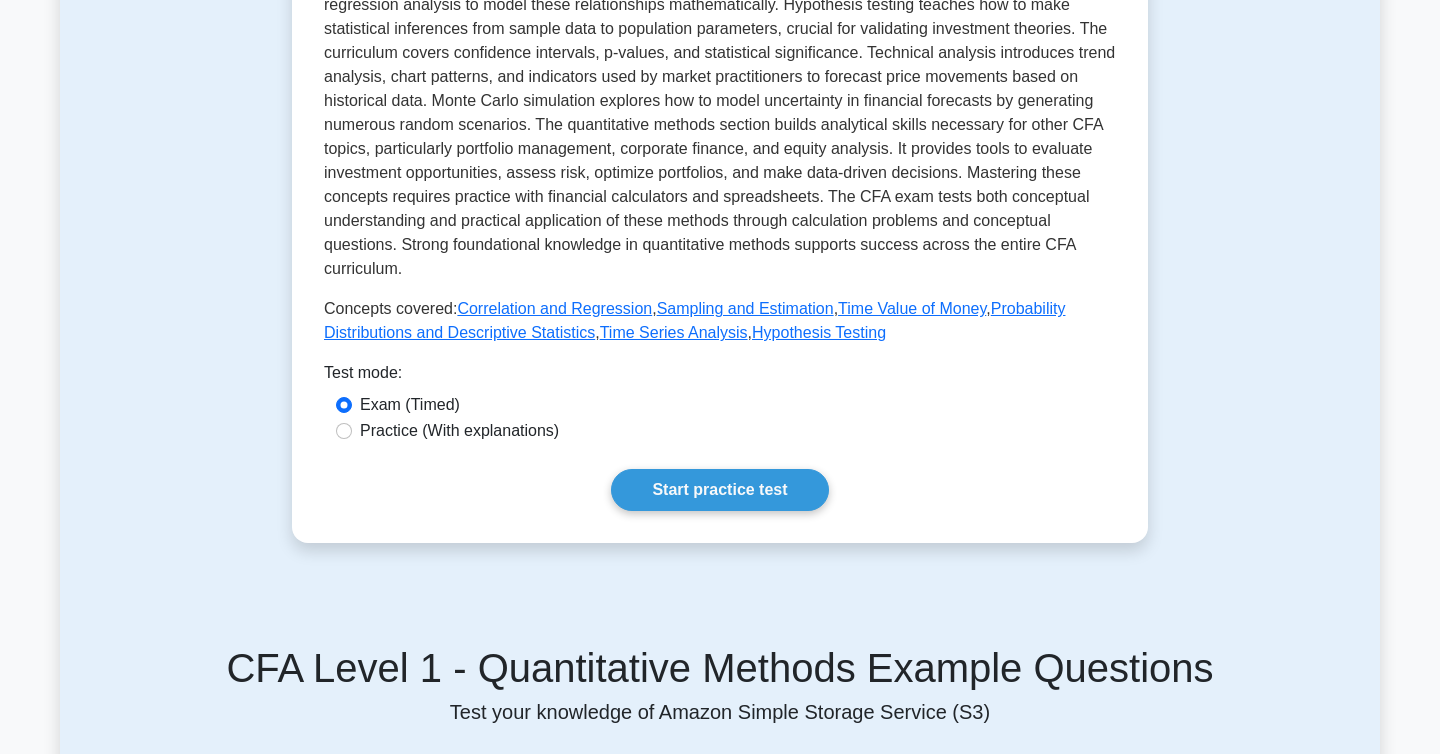 scroll, scrollTop: 704, scrollLeft: 0, axis: vertical 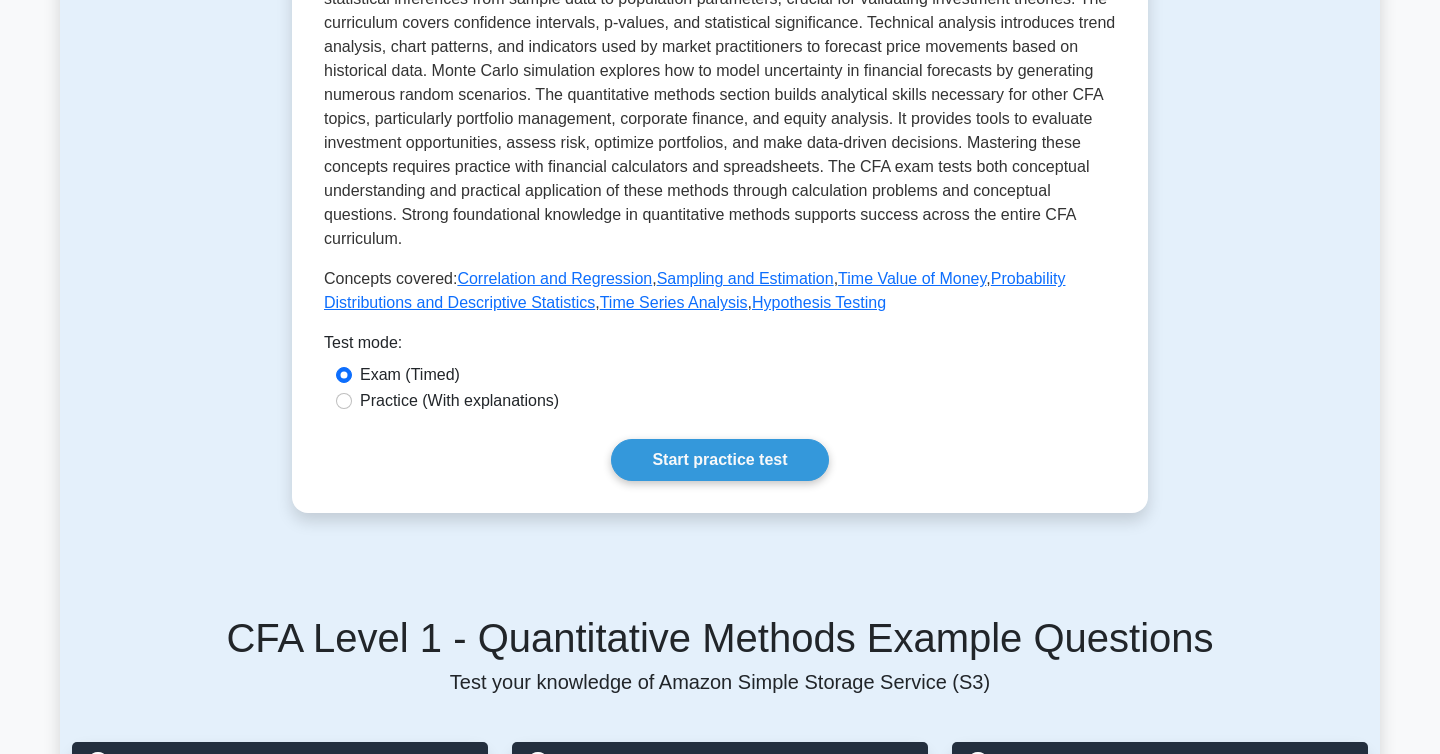 click on "Practice (With explanations)" at bounding box center (459, 401) 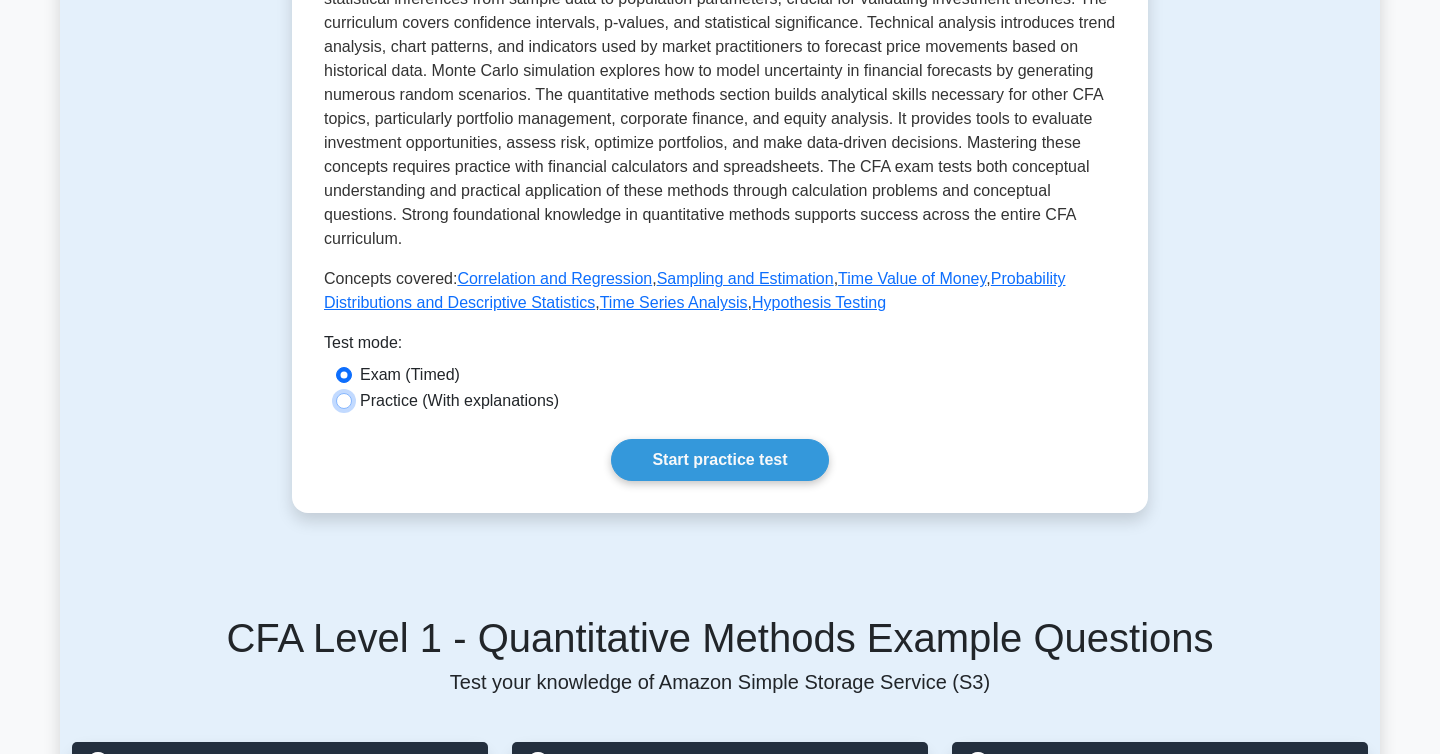 click on "Practice (With explanations)" at bounding box center (344, 401) 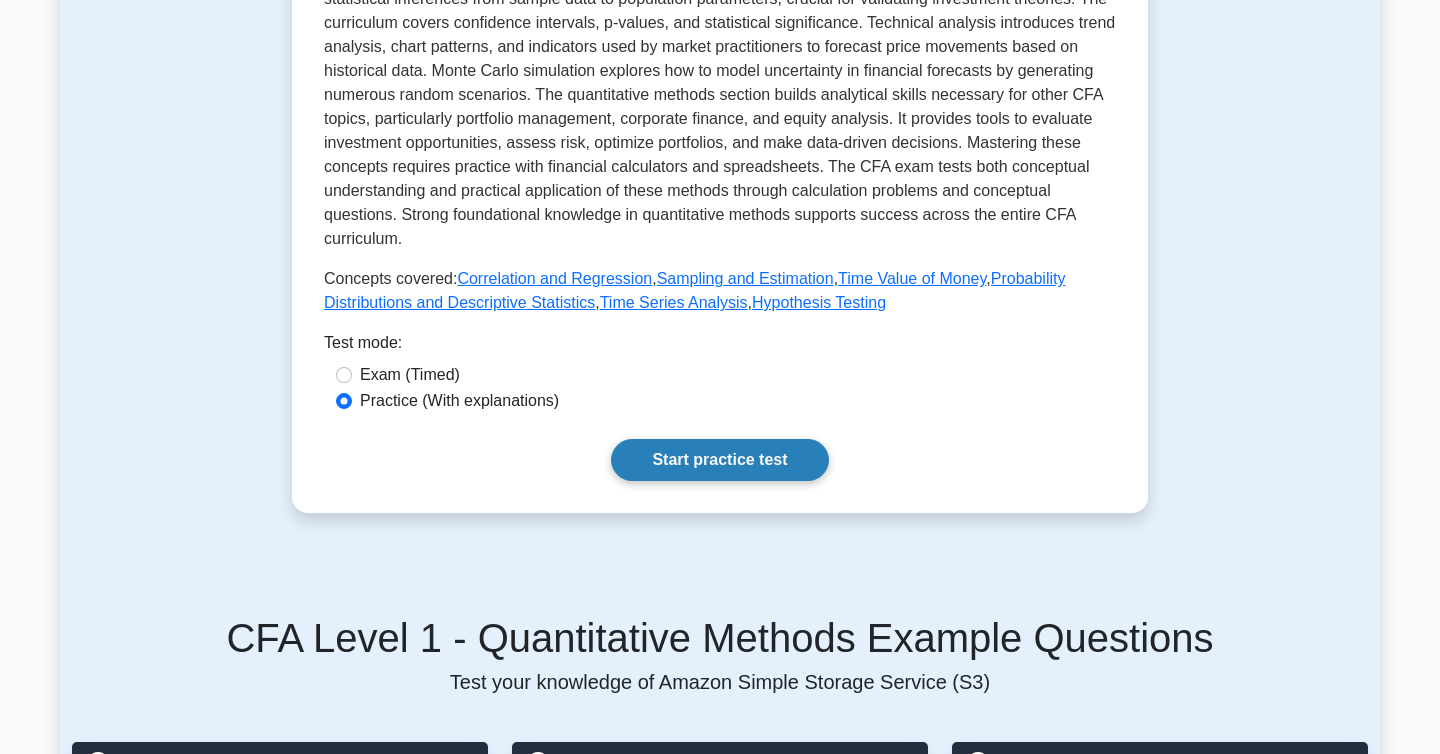 click on "Start practice test" at bounding box center [719, 460] 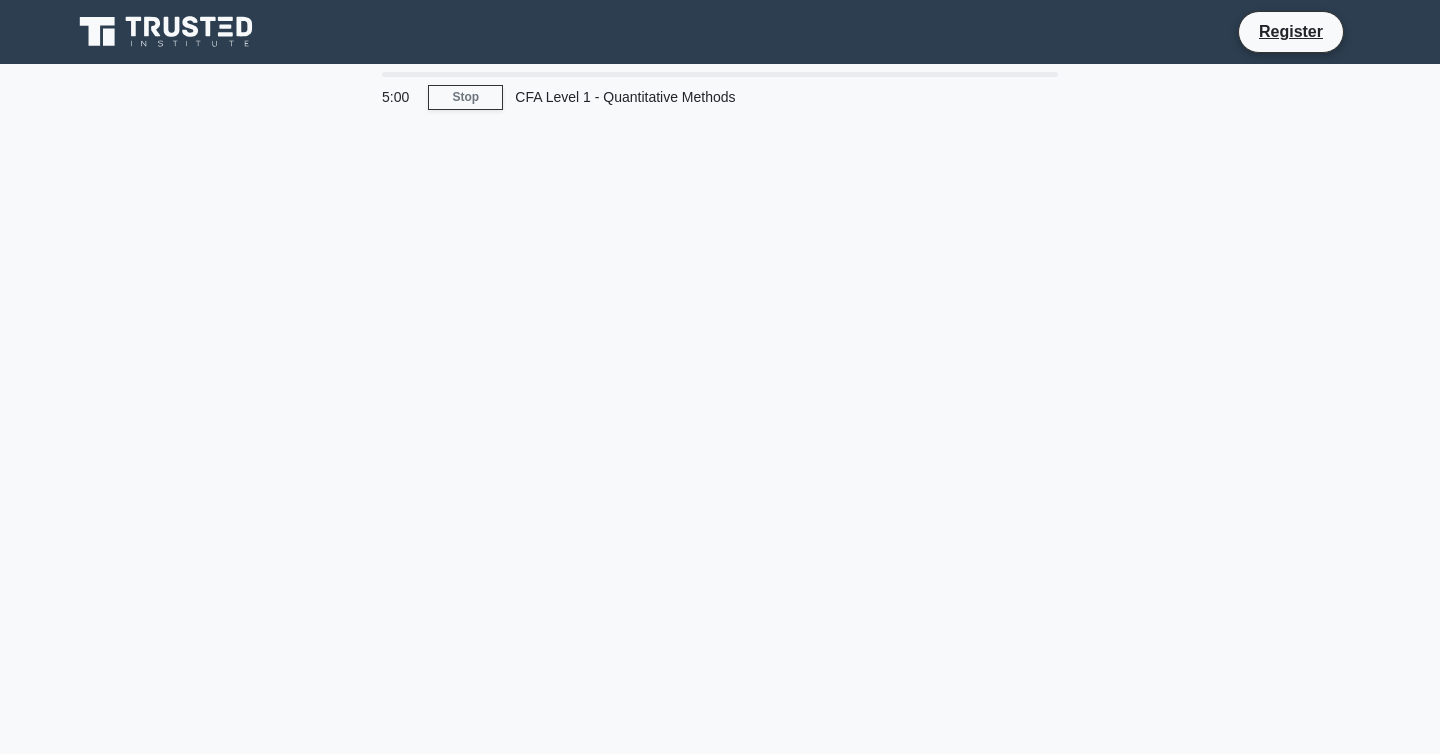 scroll, scrollTop: 0, scrollLeft: 0, axis: both 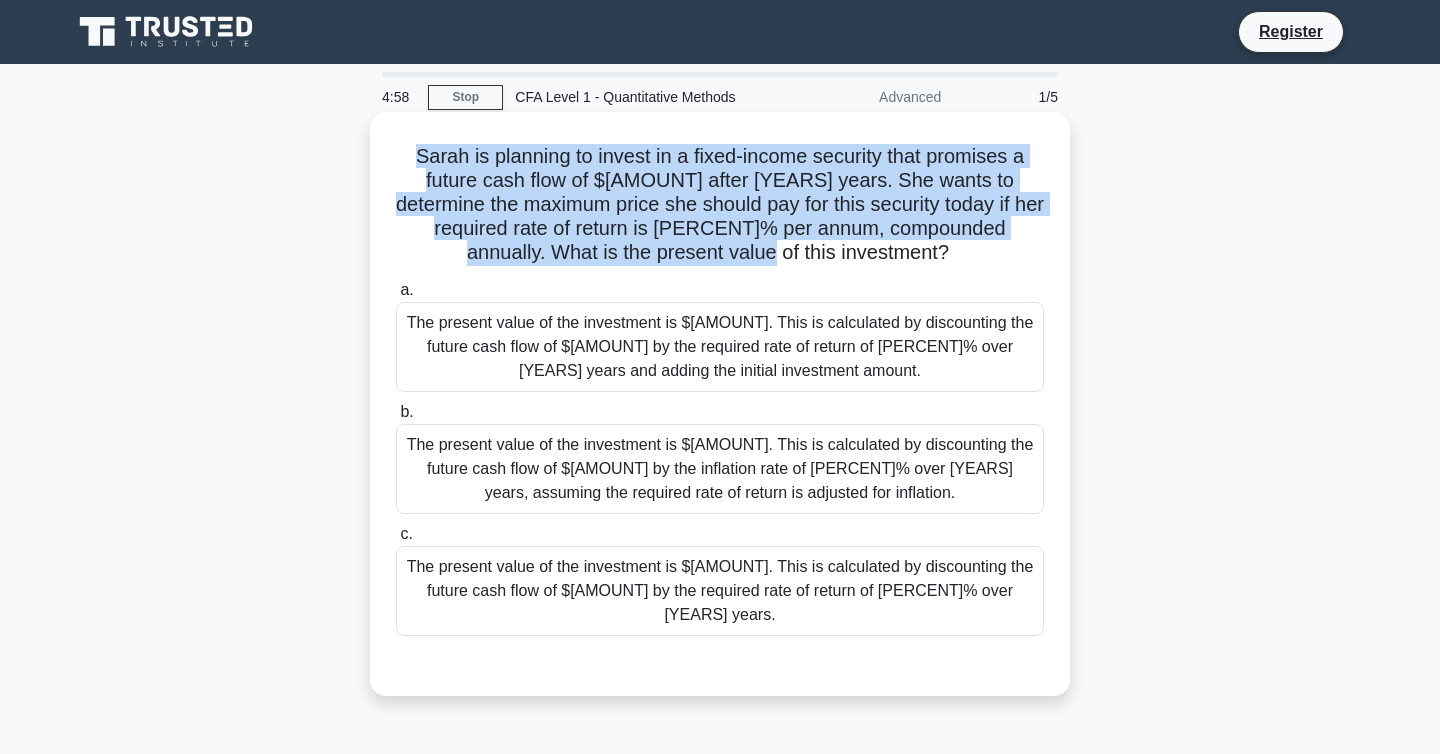 drag, startPoint x: 475, startPoint y: 150, endPoint x: 772, endPoint y: 254, distance: 314.68237 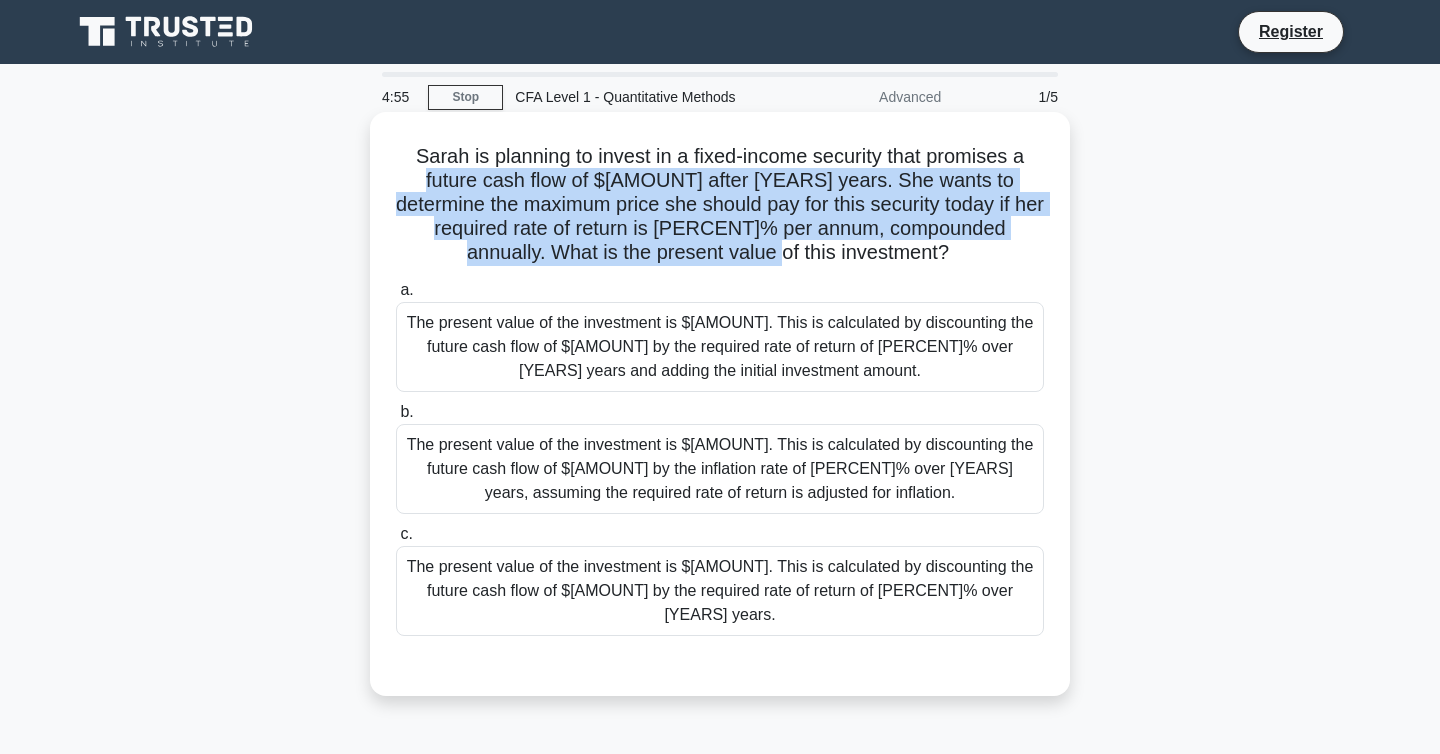 drag, startPoint x: 405, startPoint y: 180, endPoint x: 802, endPoint y: 265, distance: 405.99753 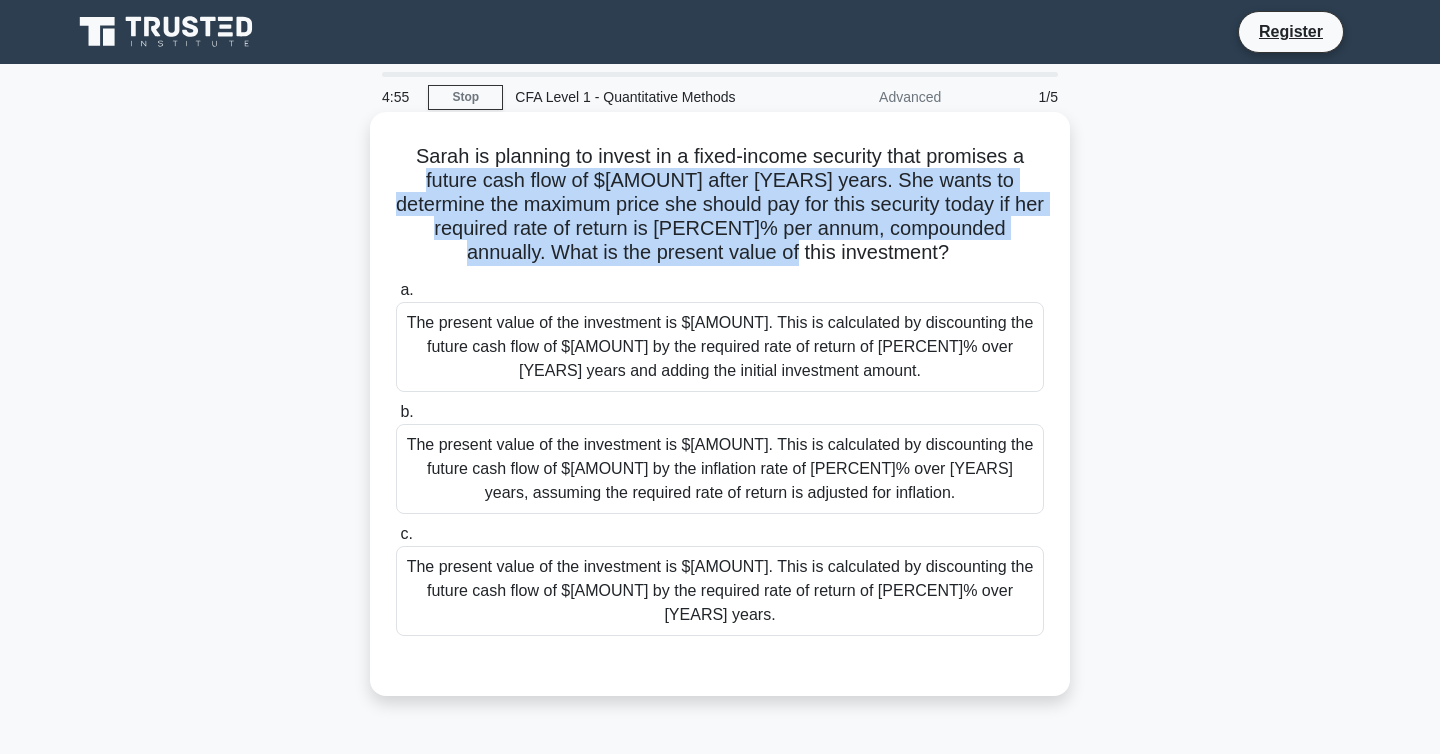 click on "Sarah is planning to invest in a fixed-income security that promises a future cash flow of $[AMOUNT] after [YEARS] years. She wants to determine the maximum price she should pay for this security today if her required rate of return is [PERCENT]% per annum, compounded annually. What is the present value of this investment?
.spinner_0XTQ{transform-origin:center;animation:spinner_y6GP .75s linear infinite}@keyframes spinner_y6GP{100%{transform:rotate(360deg)}}" at bounding box center (720, 205) 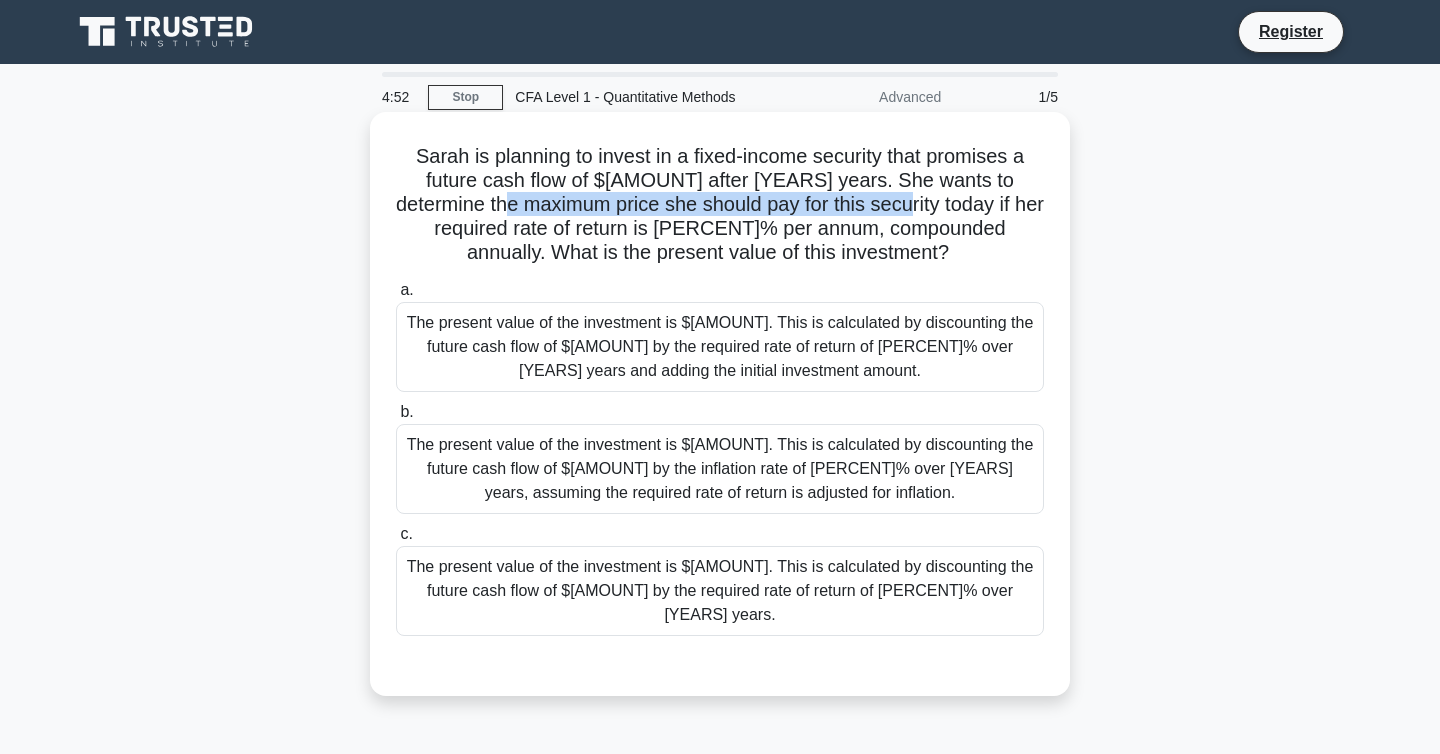 drag, startPoint x: 465, startPoint y: 207, endPoint x: 854, endPoint y: 207, distance: 389 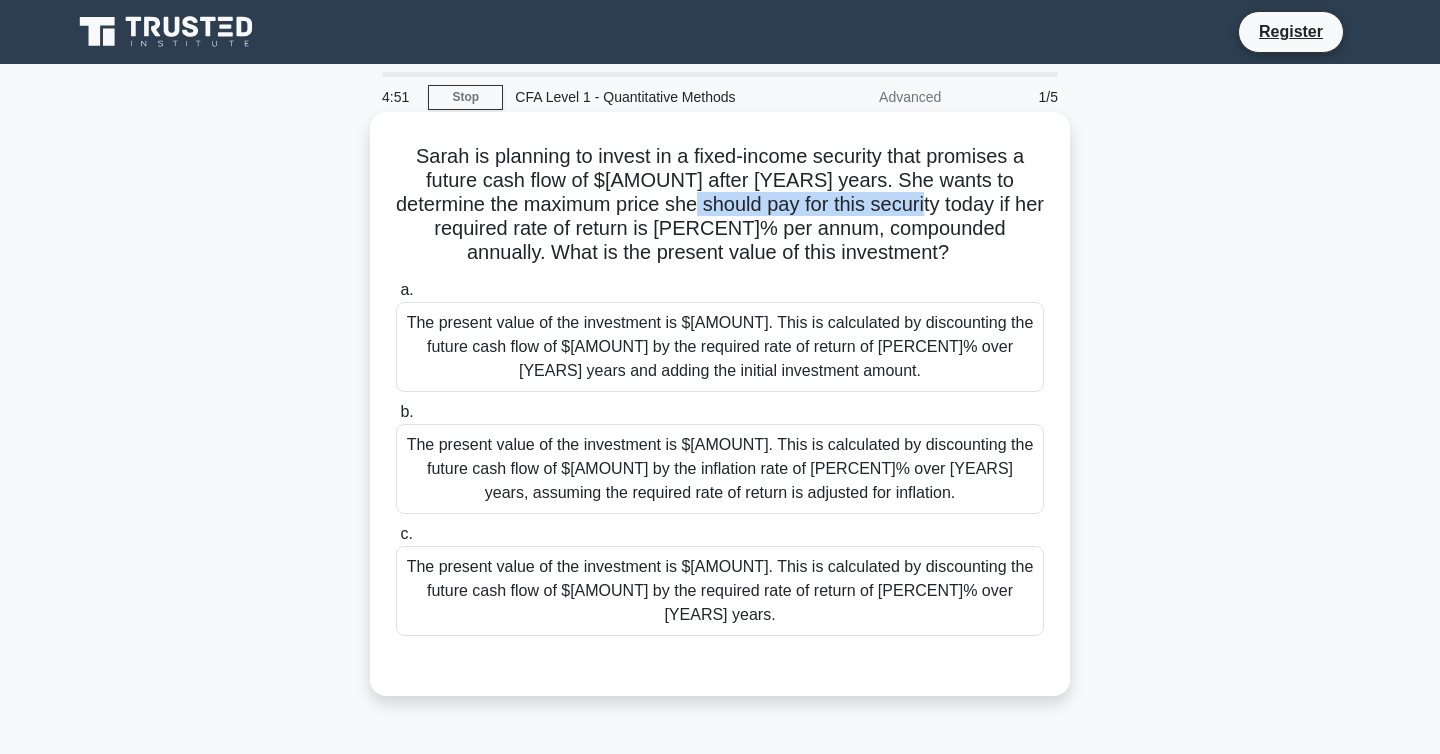 drag, startPoint x: 854, startPoint y: 207, endPoint x: 665, endPoint y: 207, distance: 189 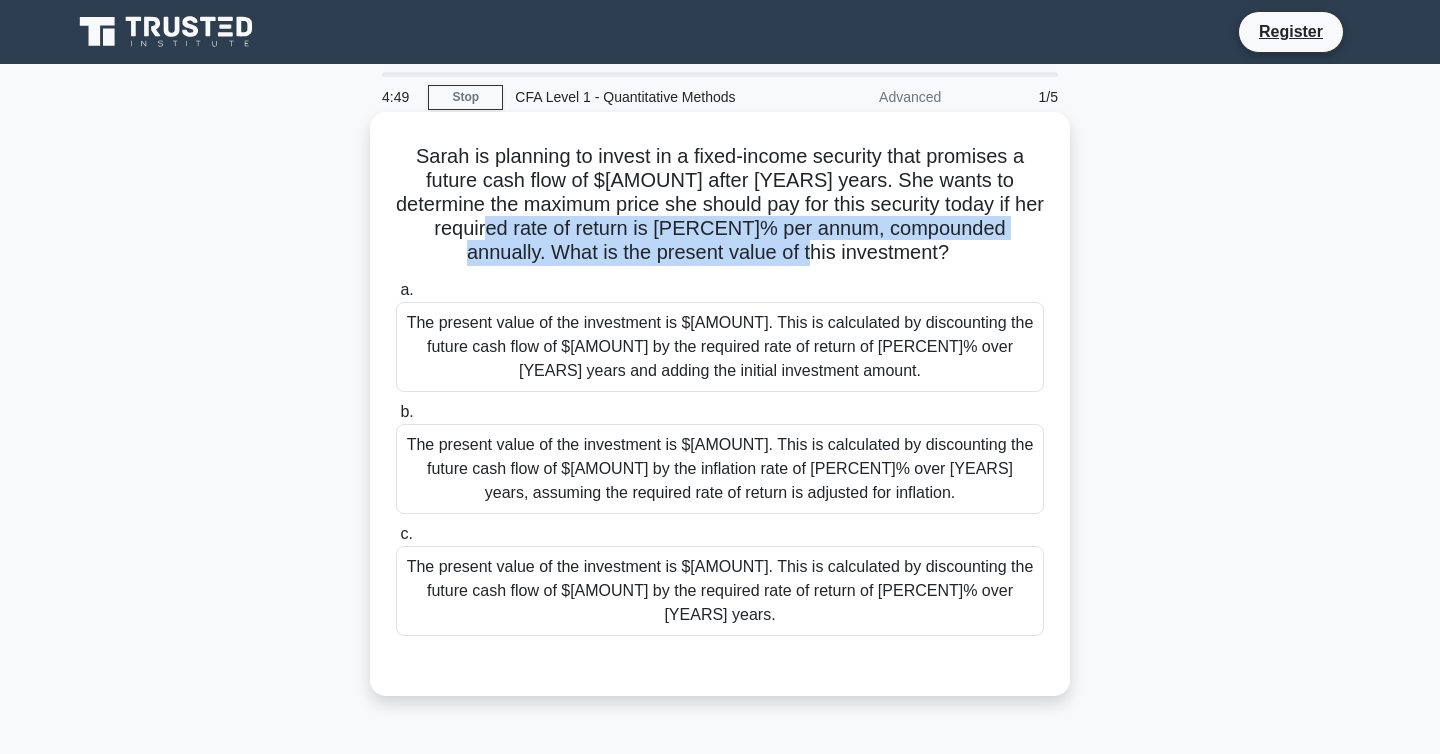 drag, startPoint x: 391, startPoint y: 237, endPoint x: 846, endPoint y: 255, distance: 455.3559 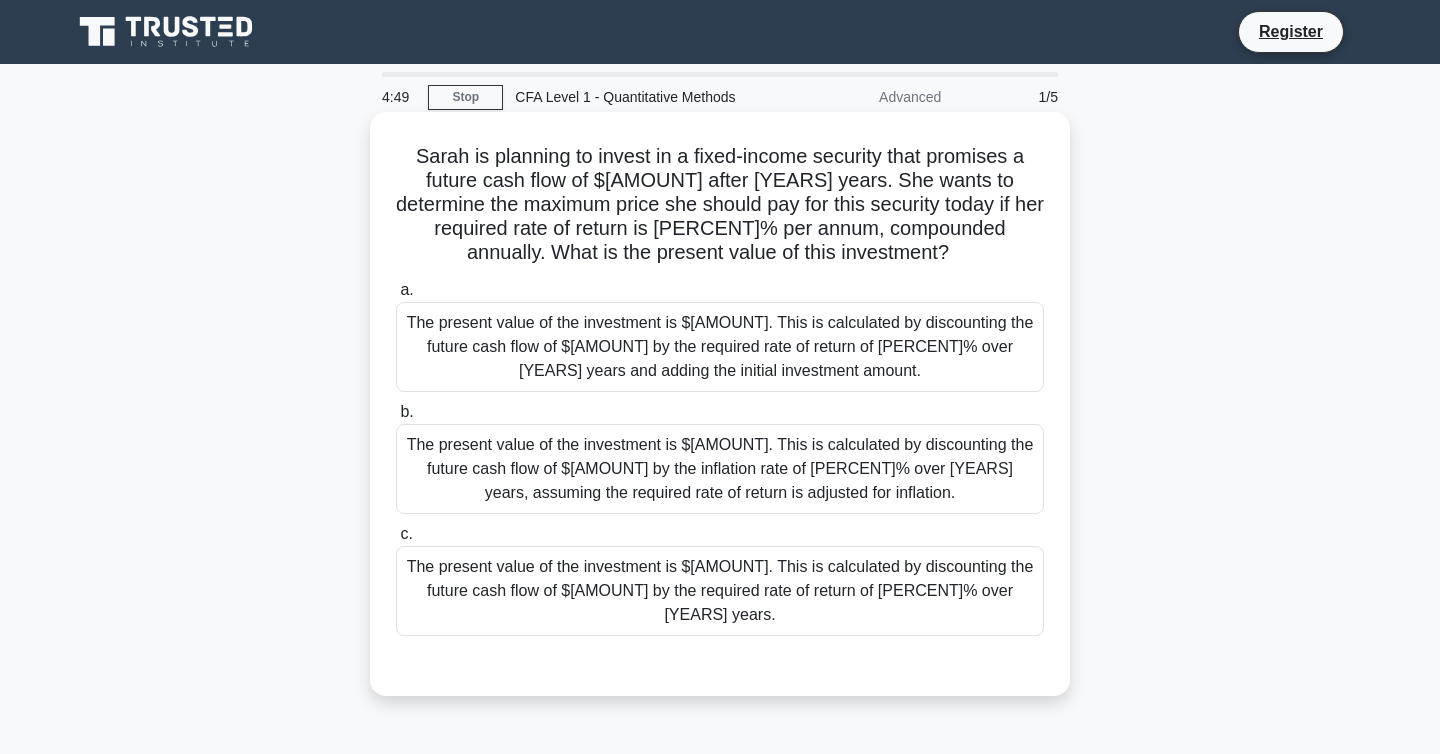 click on "Sarah is planning to invest in a fixed-income security that promises a future cash flow of $[AMOUNT] after [YEARS] years. She wants to determine the maximum price she should pay for this security today if her required rate of return is [PERCENT]% per annum, compounded annually. What is the present value of this investment?
.spinner_0XTQ{transform-origin:center;animation:spinner_y6GP .75s linear infinite}@keyframes spinner_y6GP{100%{transform:rotate(360deg)}}" at bounding box center (720, 205) 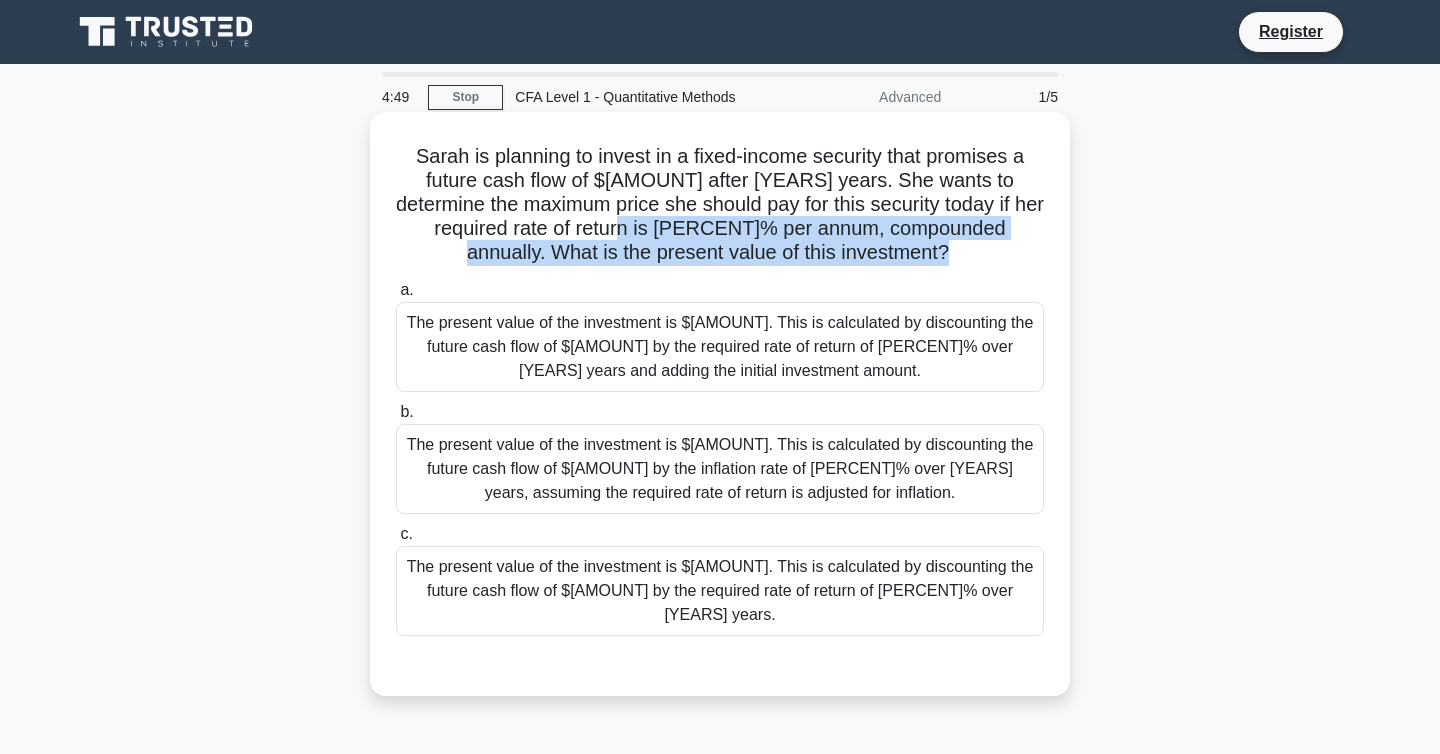 drag, startPoint x: 846, startPoint y: 255, endPoint x: 560, endPoint y: 215, distance: 288.78366 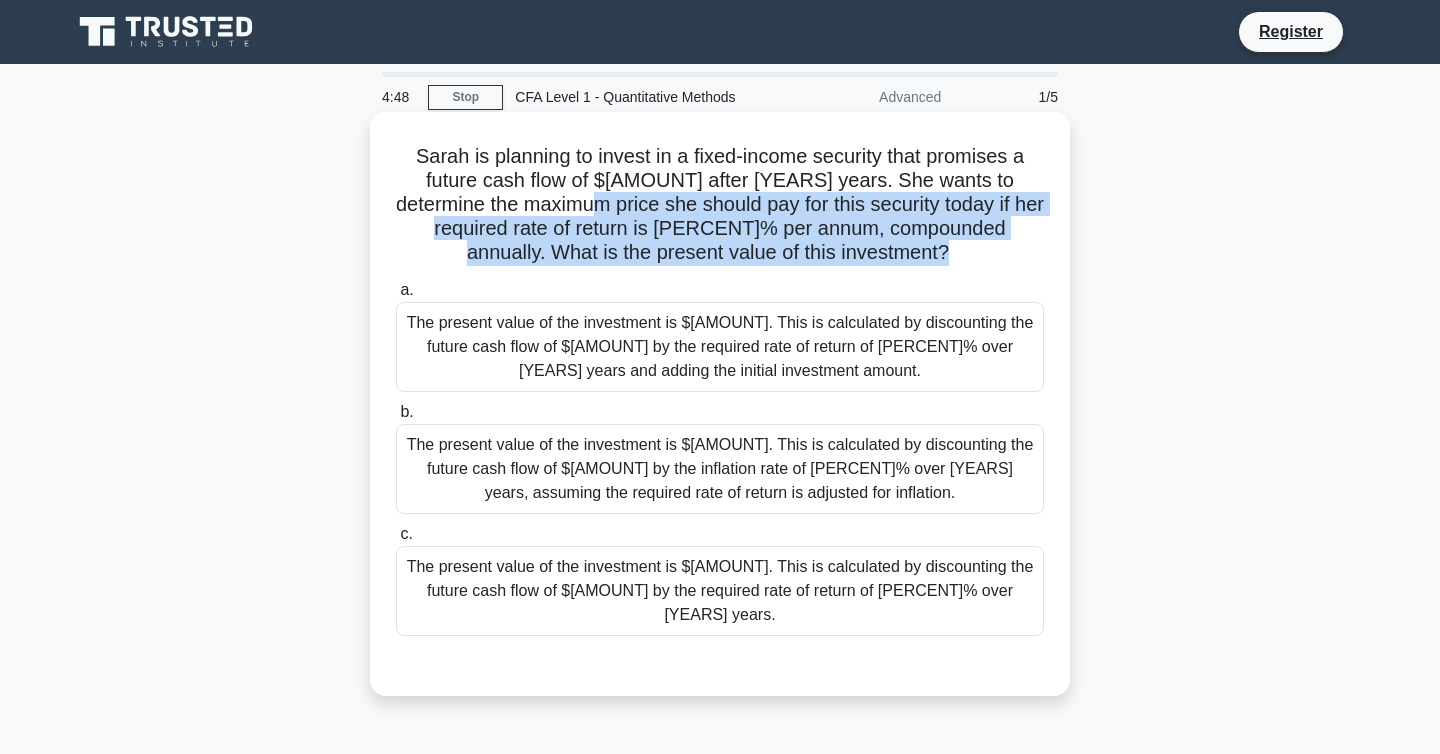 click on "Sarah is planning to invest in a fixed-income security that promises a future cash flow of $[AMOUNT] after [YEARS] years. She wants to determine the maximum price she should pay for this security today if her required rate of return is [PERCENT]% per annum, compounded annually. What is the present value of this investment?
.spinner_0XTQ{transform-origin:center;animation:spinner_y6GP .75s linear infinite}@keyframes spinner_y6GP{100%{transform:rotate(360deg)}}" at bounding box center [720, 205] 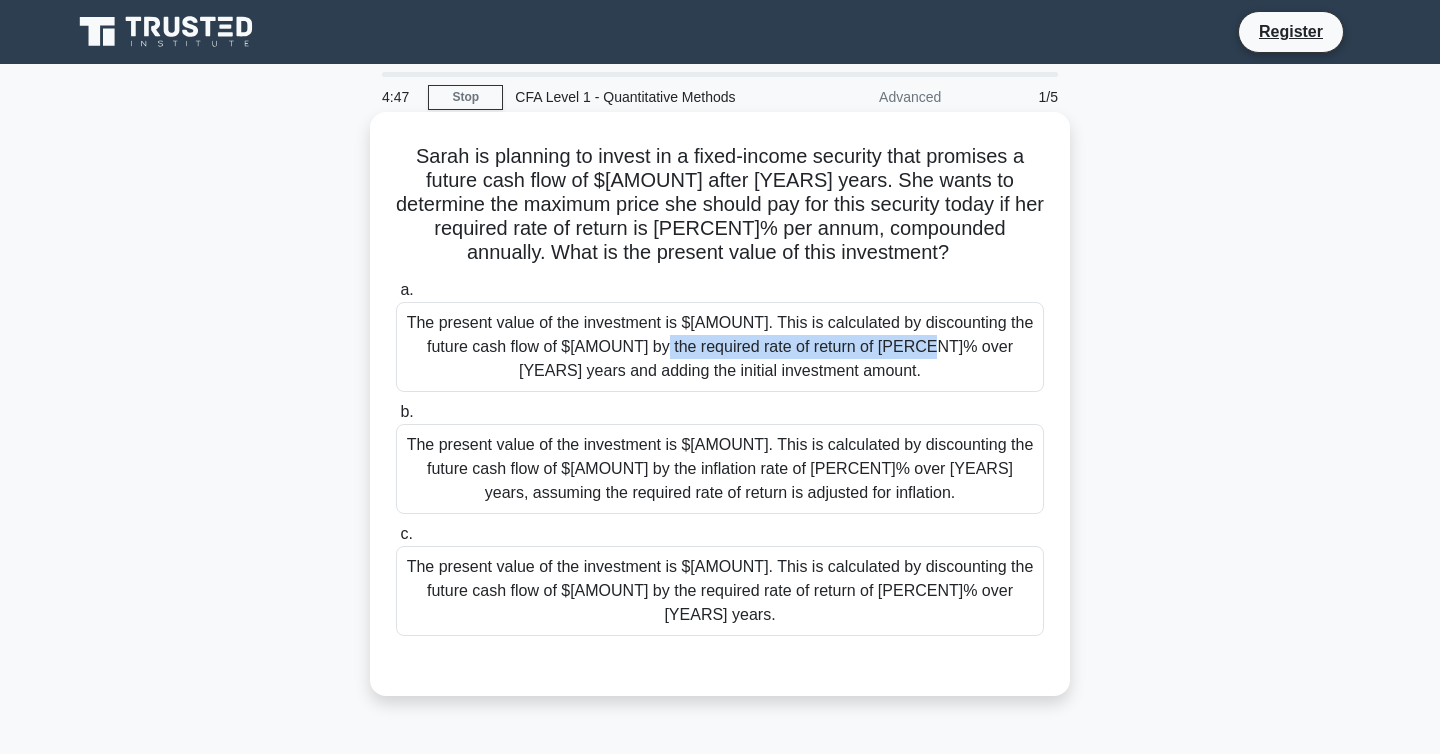 drag, startPoint x: 477, startPoint y: 329, endPoint x: 755, endPoint y: 329, distance: 278 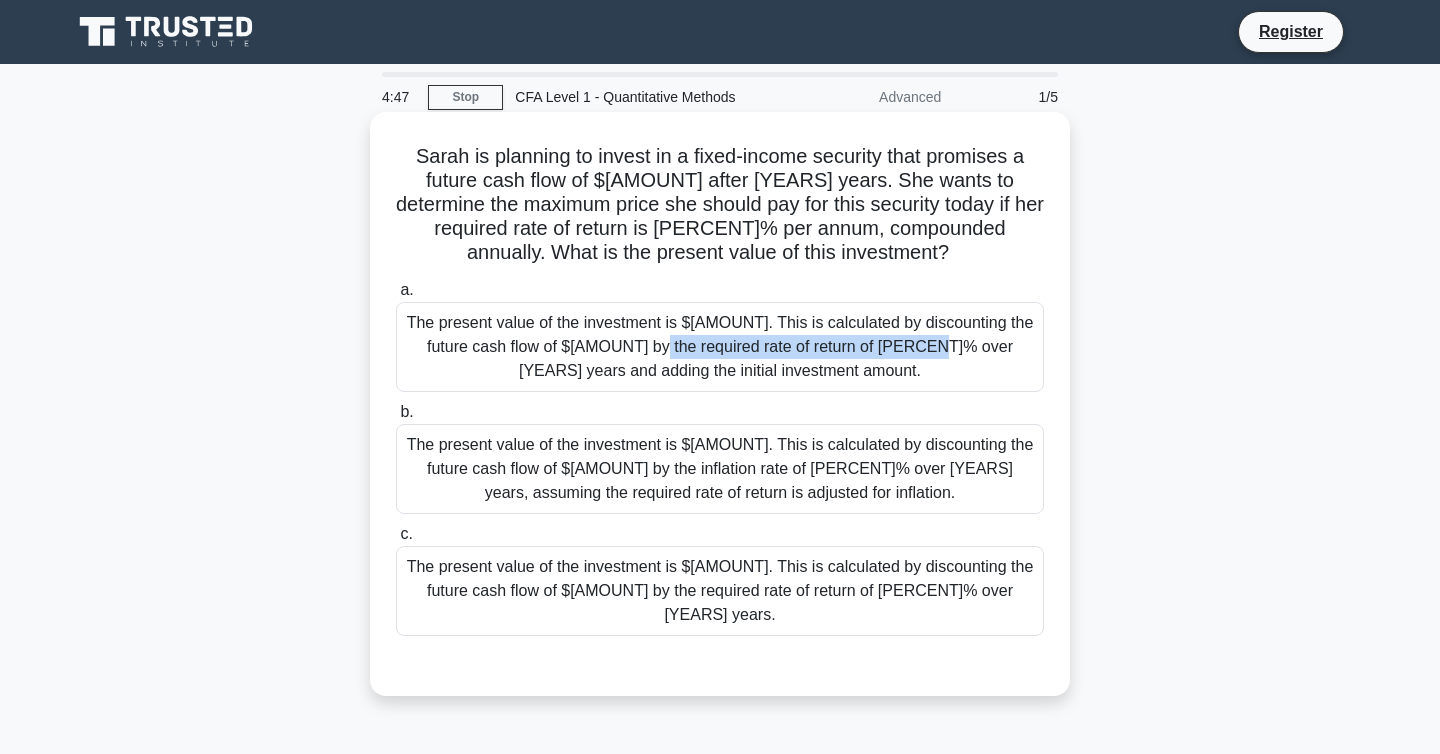click on "The present value of the investment is $[AMOUNT]. This is calculated by discounting the future cash flow of $[AMOUNT] by the required rate of return of [PERCENT]% over [YEARS] years and adding the initial investment amount." at bounding box center (720, 347) 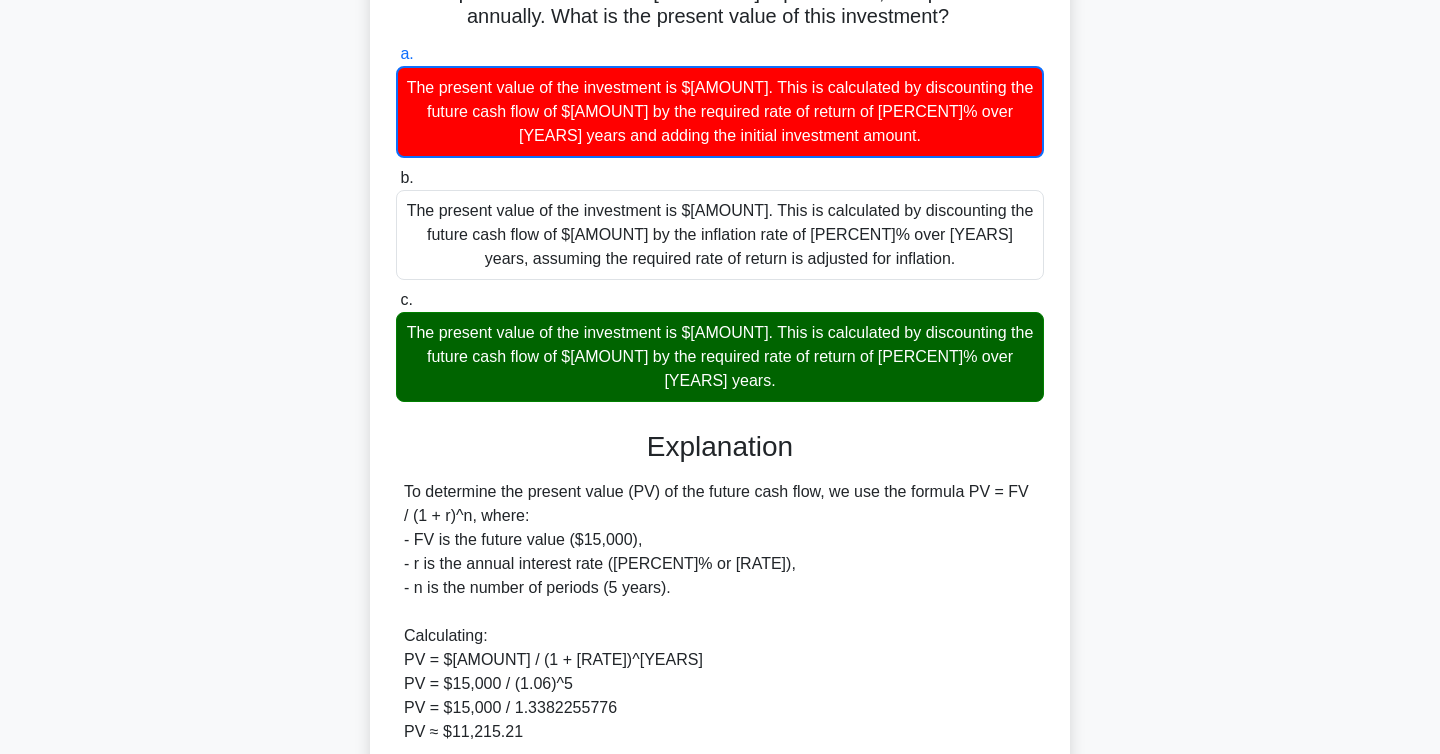 scroll, scrollTop: 353, scrollLeft: 0, axis: vertical 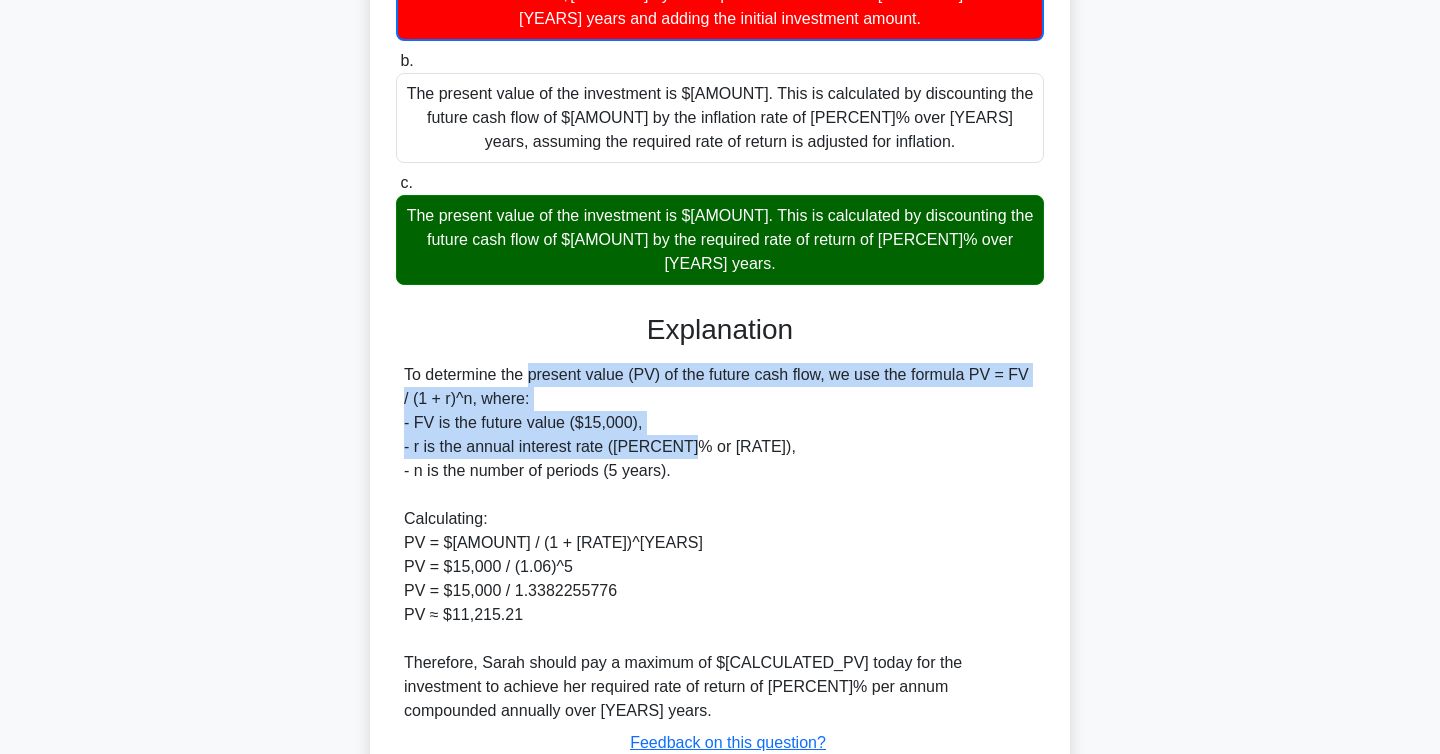 drag, startPoint x: 406, startPoint y: 347, endPoint x: 690, endPoint y: 426, distance: 294.78296 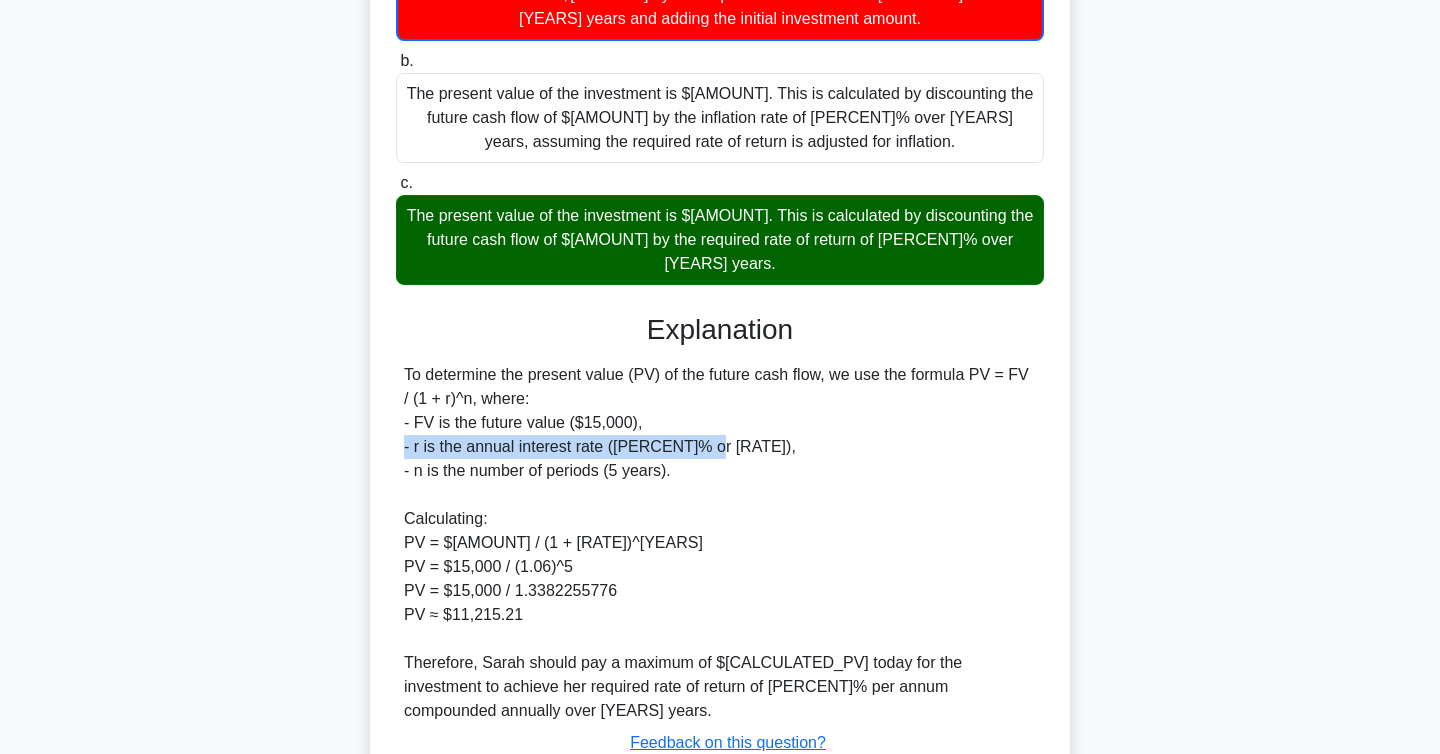 drag, startPoint x: 397, startPoint y: 427, endPoint x: 741, endPoint y: 427, distance: 344 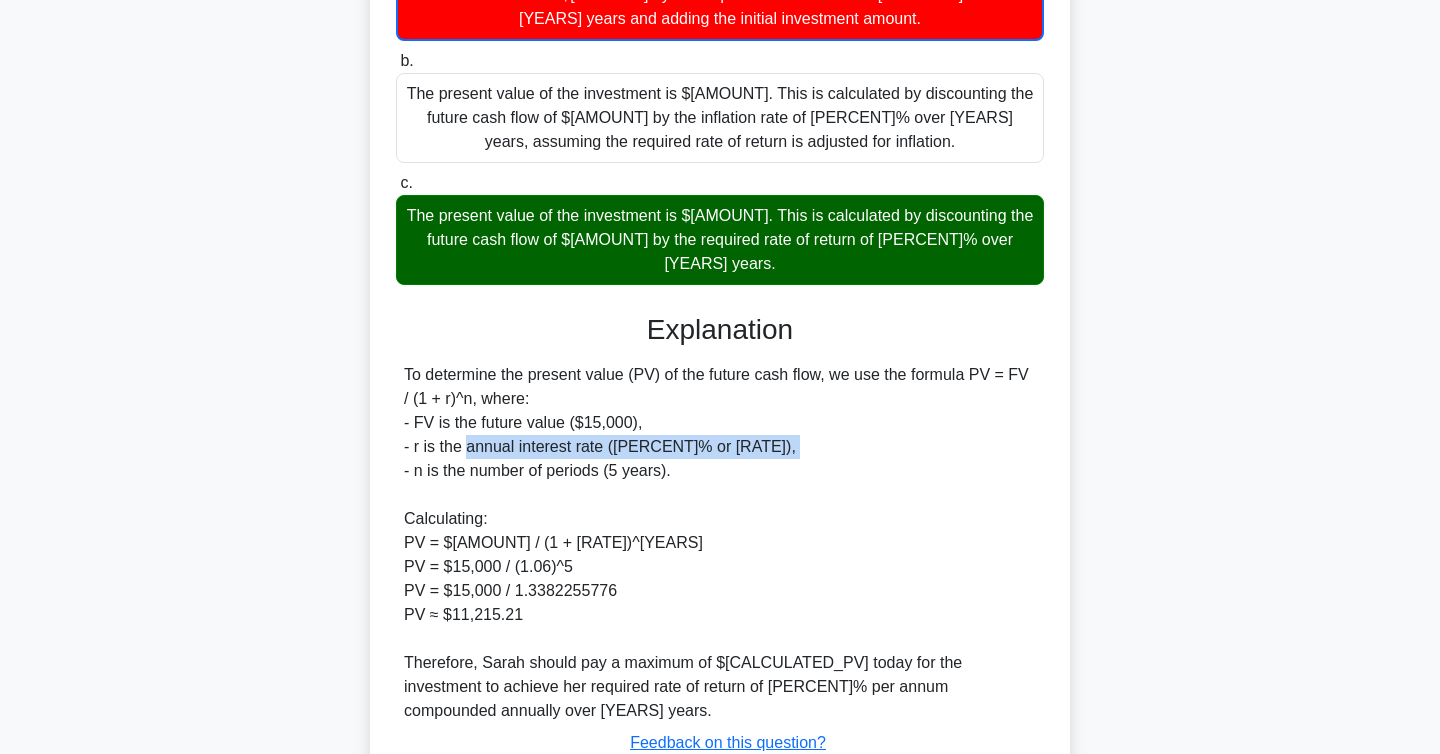 drag, startPoint x: 741, startPoint y: 427, endPoint x: 464, endPoint y: 427, distance: 277 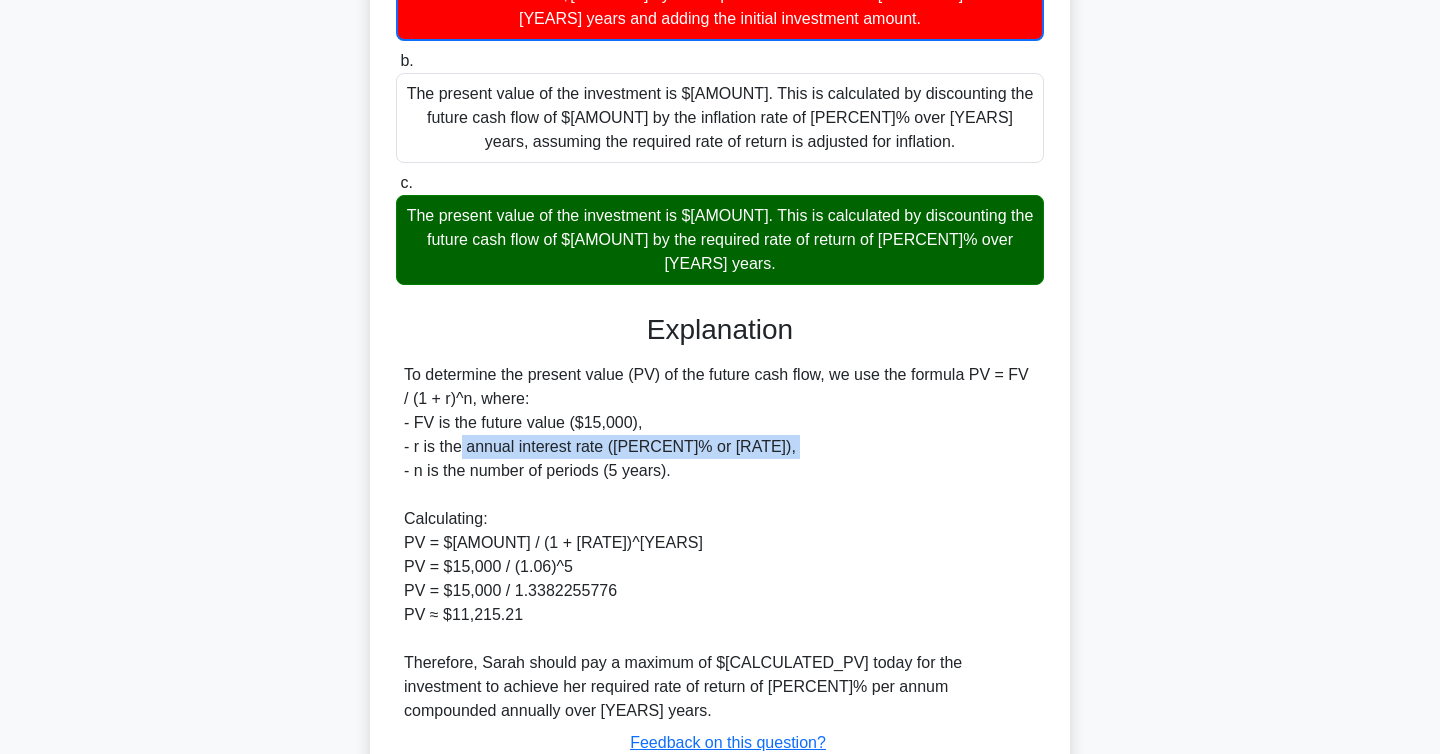 click on "To determine the present value (PV) of the future cash flow, we use the formula PV = FV / (1 + r)^n, where: - FV is the future value ($[AMOUNT]), - r is the annual interest rate ([PERCENT]% or [RATE]), - n is the number of periods ([YEARS] years). Calculating: PV = $[AMOUNT] / (1 + [RATE])^[YEARS] PV = $[AMOUNT] / ([COMPOUNDED_RATE])^[YEARS] PV = $[AMOUNT] / [DISCOUNT_FACTOR] PV ≈ $[CALCULATED_PV] Therefore, Sarah should pay a maximum of $[CALCULATED_PV] today for the investment to achieve her required rate of return of [PERCENT]% per annum compounded annually over [YEARS] years." at bounding box center (720, 543) 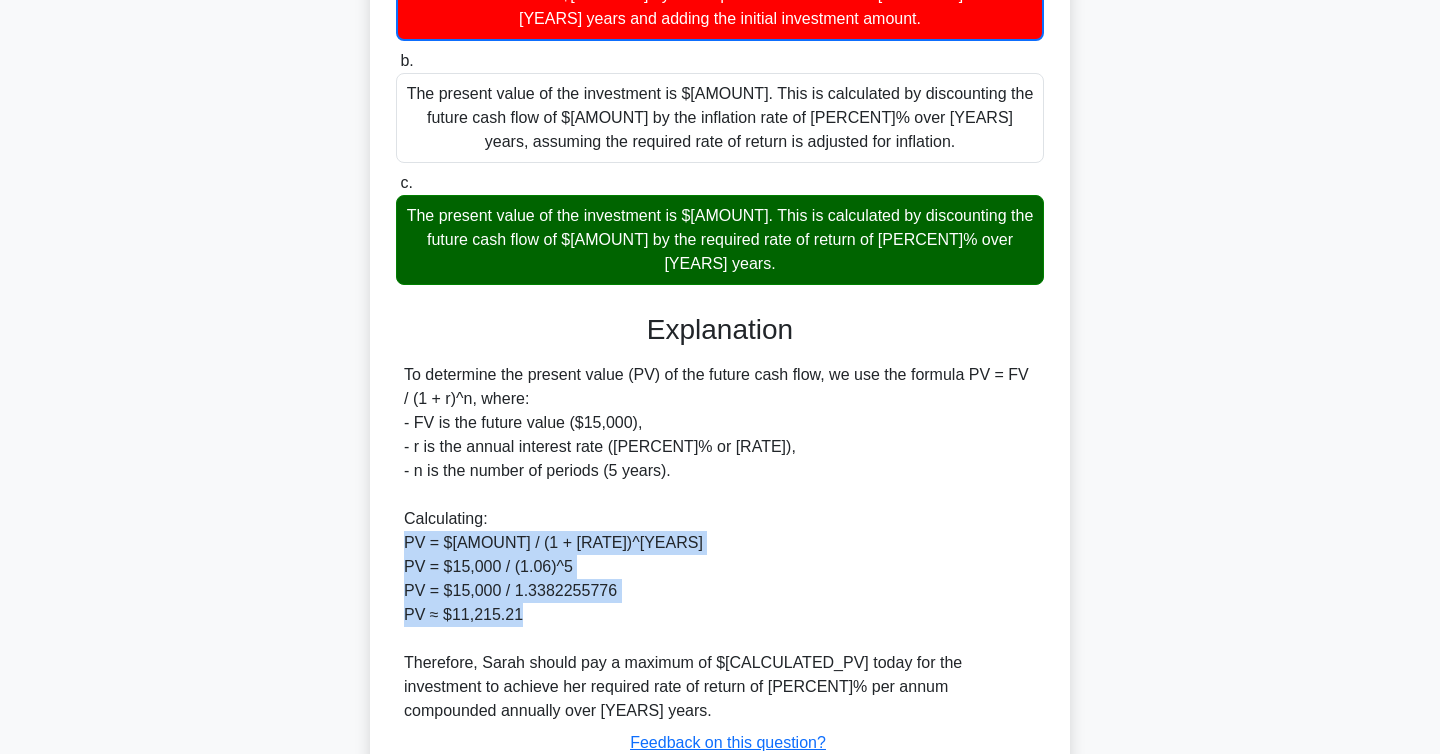 drag, startPoint x: 400, startPoint y: 512, endPoint x: 575, endPoint y: 580, distance: 187.74718 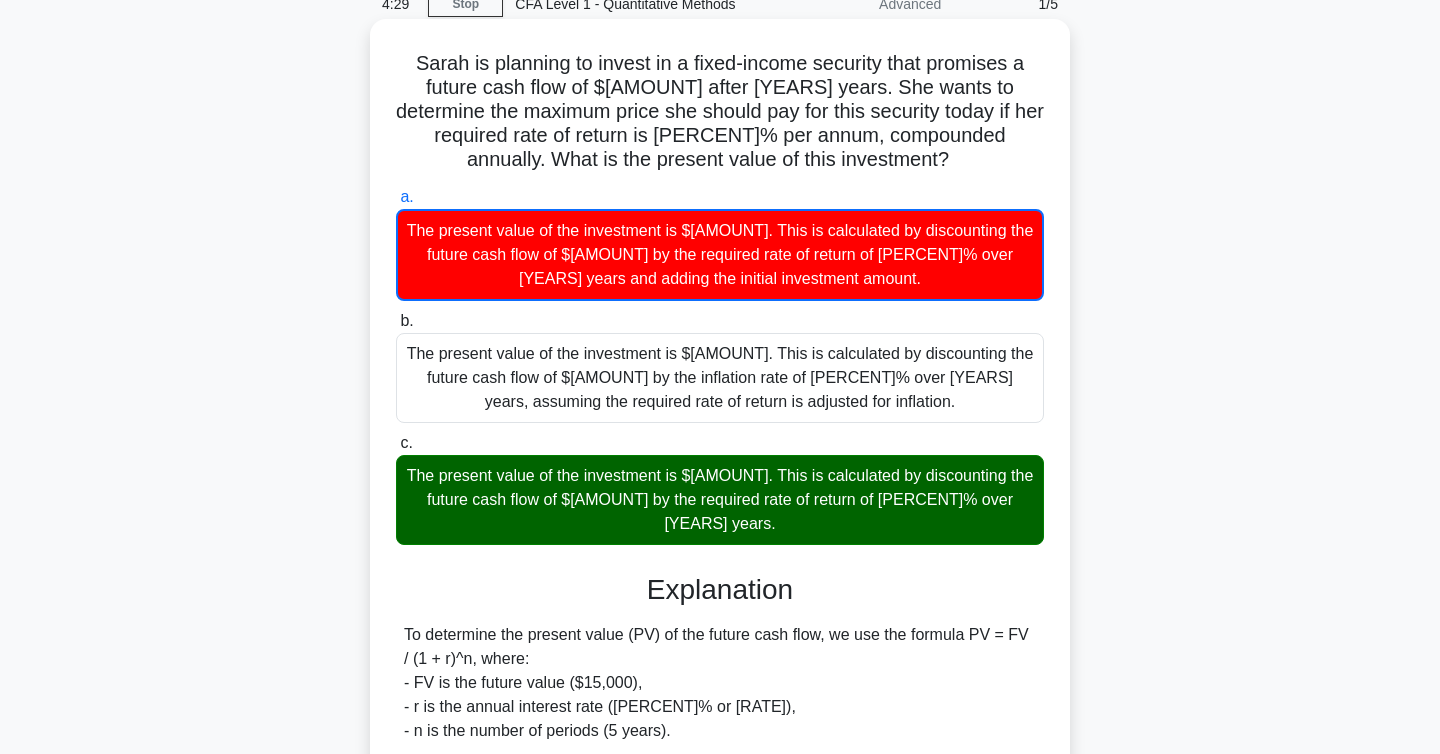 scroll, scrollTop: 0, scrollLeft: 0, axis: both 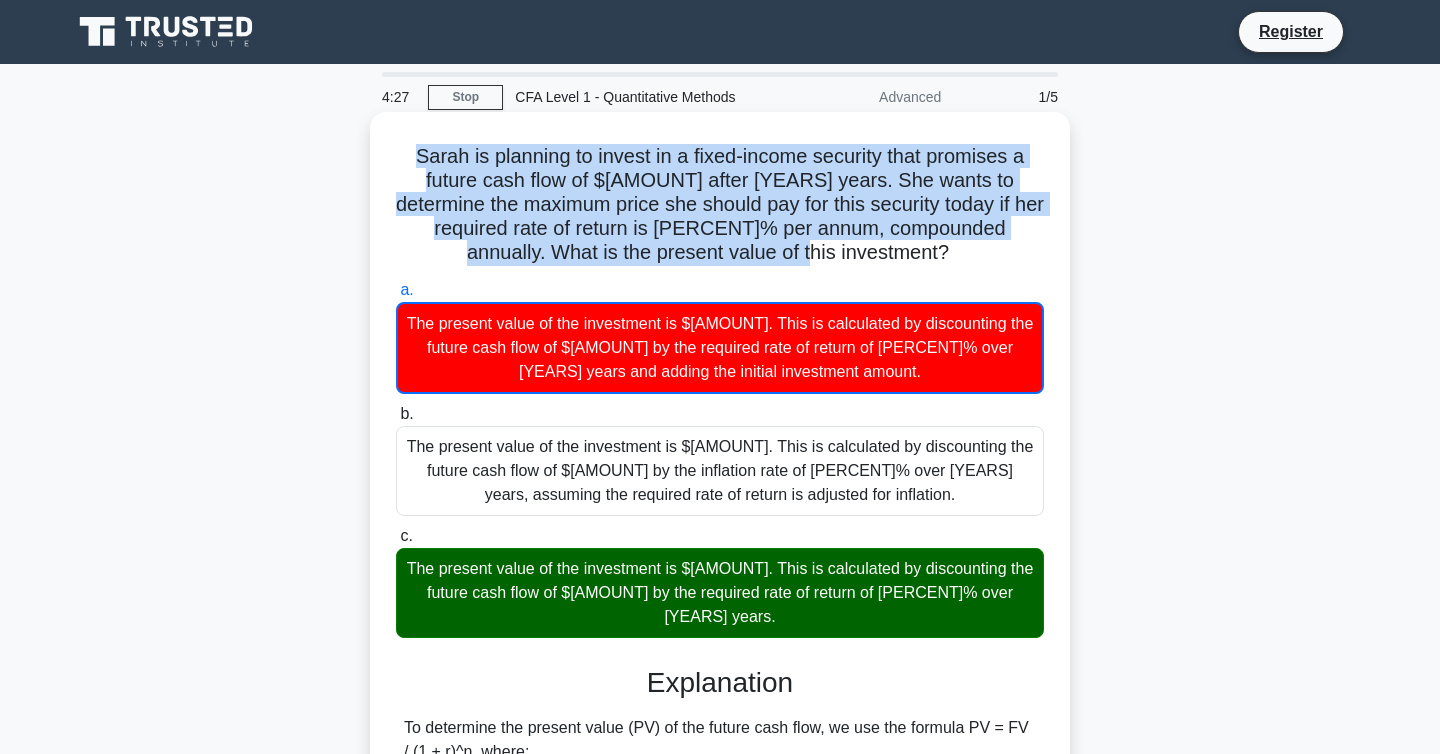 drag, startPoint x: 418, startPoint y: 163, endPoint x: 824, endPoint y: 260, distance: 417.42664 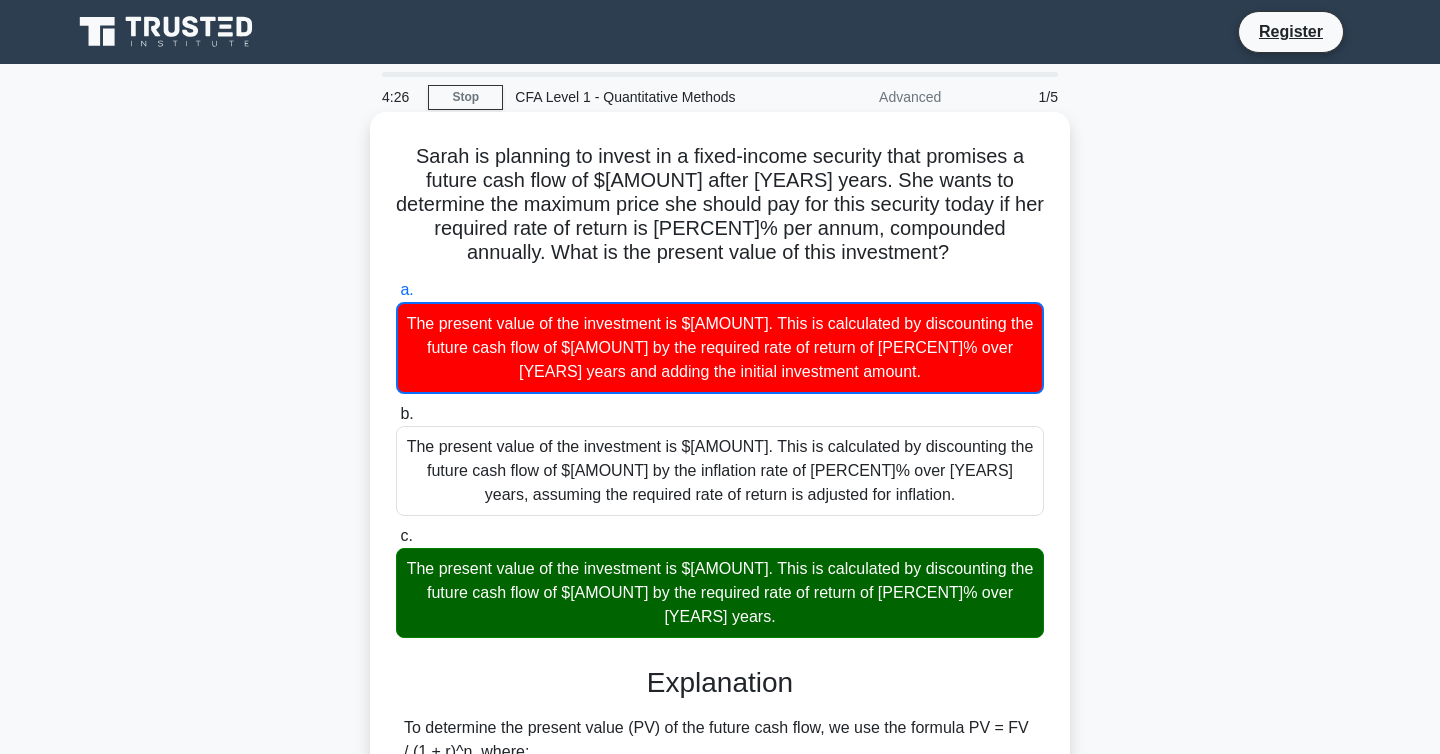 click on ".spinner_0XTQ{transform-origin:center;animation:spinner_y6GP .75s linear infinite}@keyframes spinner_y6GP{100%{transform:rotate(360deg)}}" at bounding box center (961, 254) 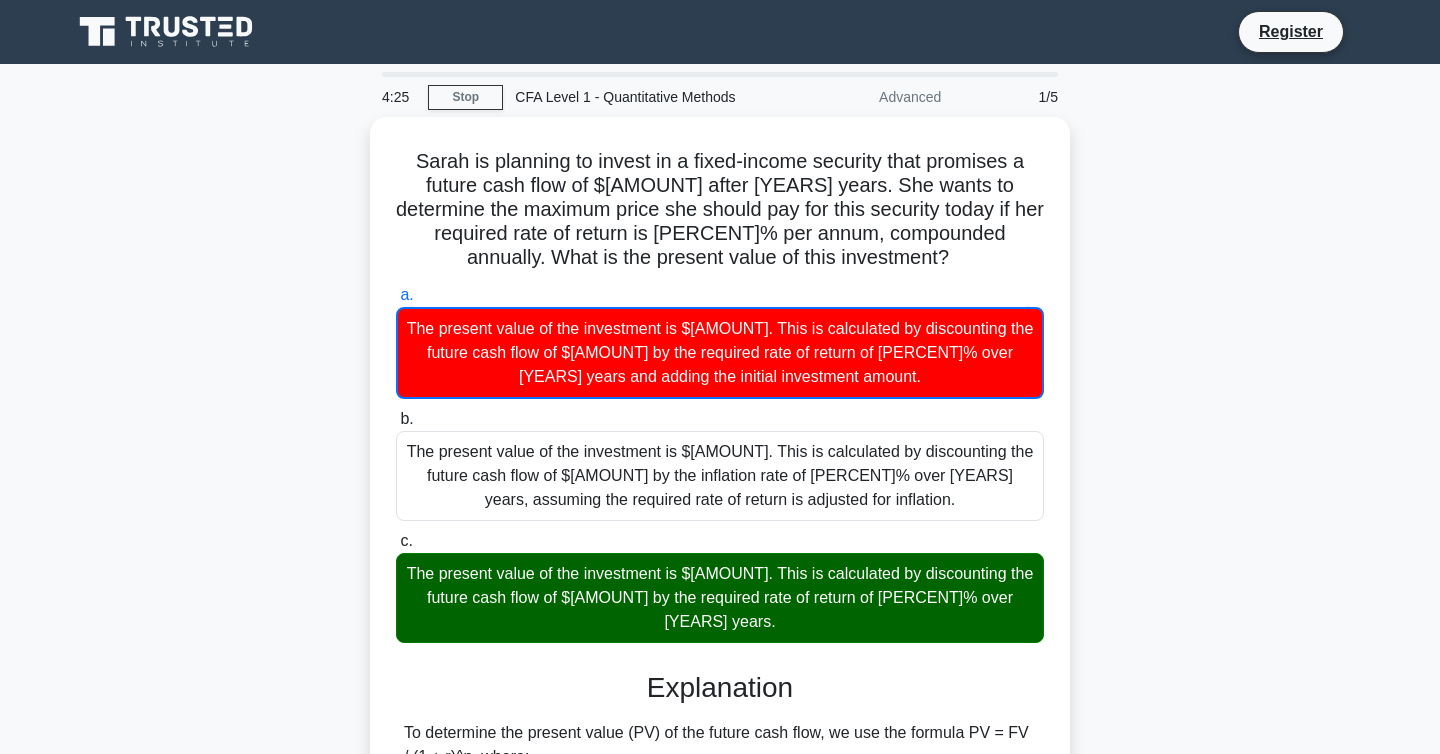 scroll, scrollTop: 398, scrollLeft: 0, axis: vertical 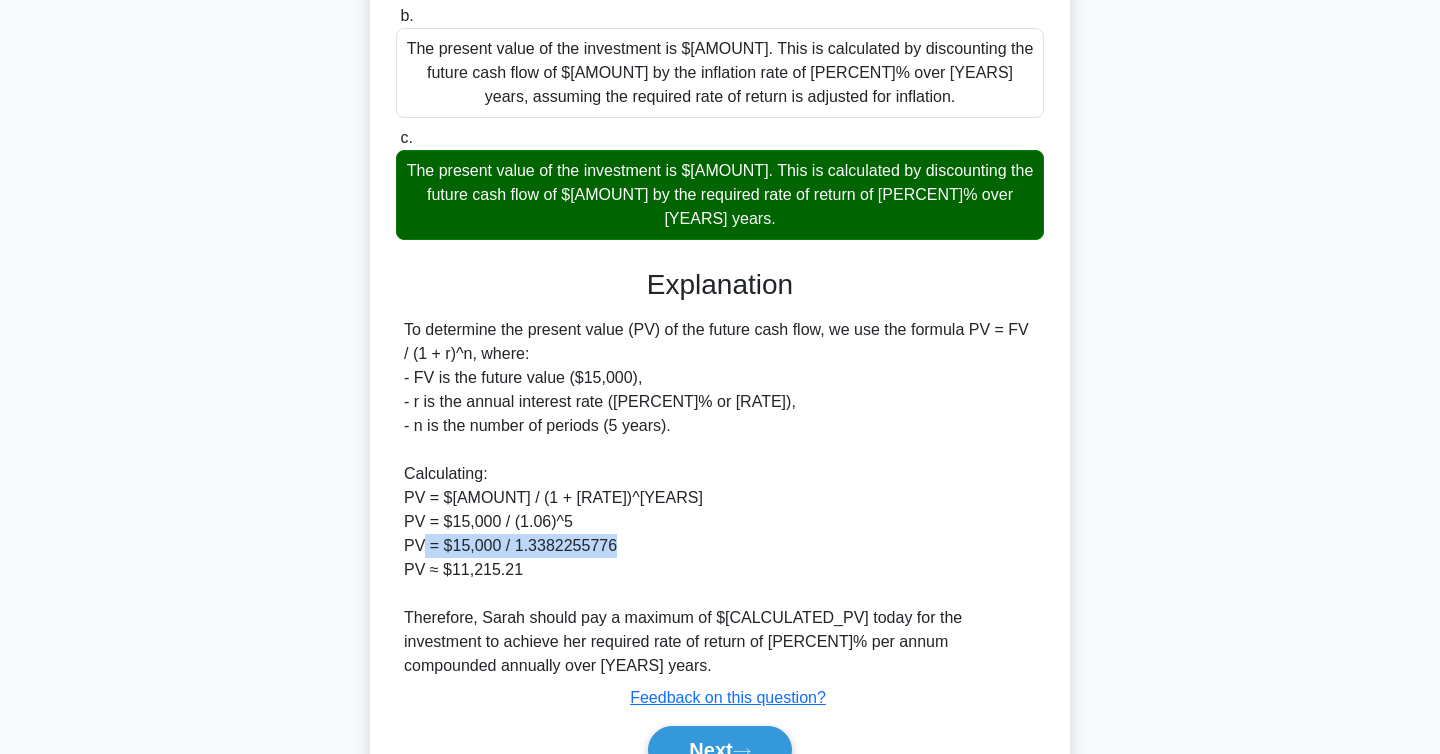drag, startPoint x: 420, startPoint y: 515, endPoint x: 631, endPoint y: 515, distance: 211 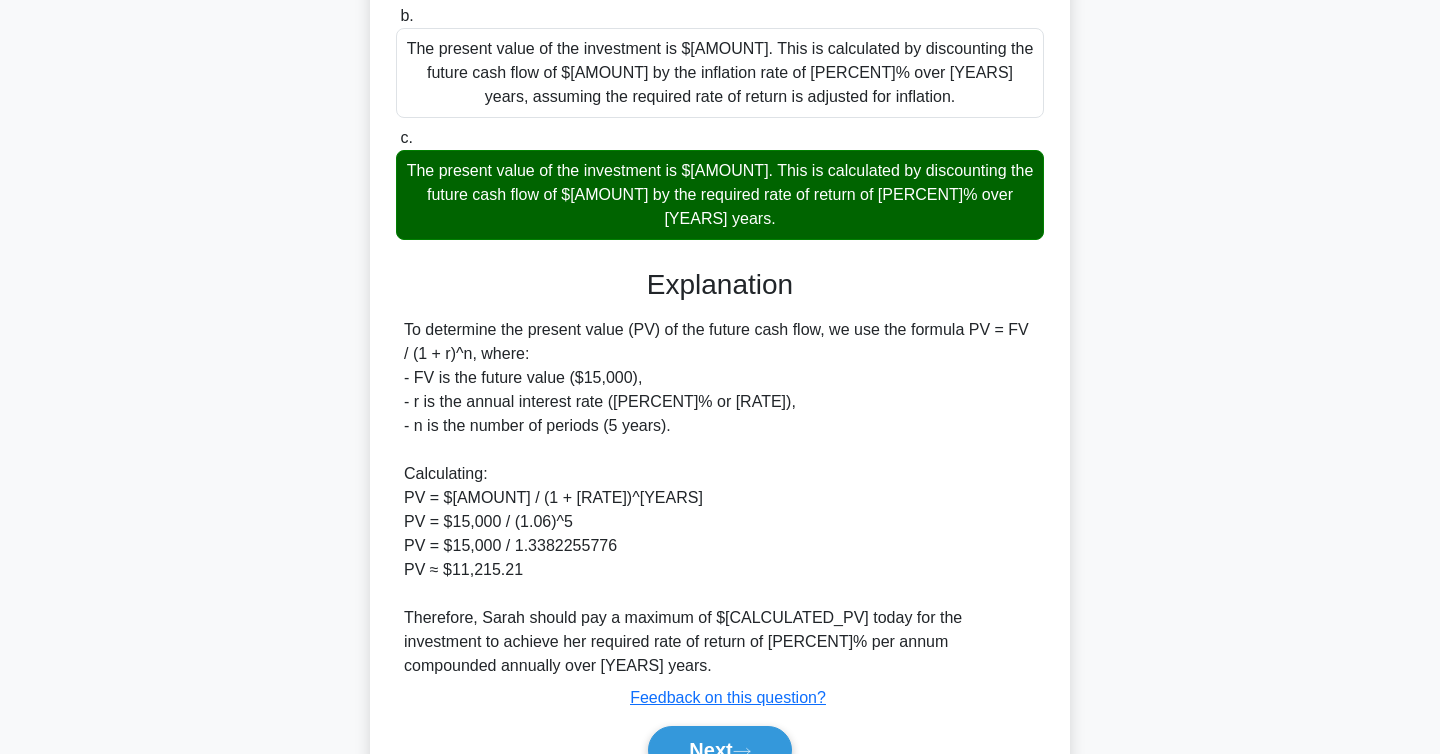 click on "To determine the present value (PV) of the future cash flow, we use the formula PV = FV / (1 + r)^n, where: - FV is the future value ($[AMOUNT]), - r is the annual interest rate ([PERCENT]% or [RATE]), - n is the number of periods ([YEARS] years). Calculating: PV = $[AMOUNT] / (1 + [RATE])^[YEARS] PV = $[AMOUNT] / ([COMPOUNDED_RATE])^[YEARS] PV = $[AMOUNT] / [DISCOUNT_FACTOR] PV ≈ $[CALCULATED_PV] Therefore, Sarah should pay a maximum of $[CALCULATED_PV] today for the investment to achieve her required rate of return of [PERCENT]% per annum compounded annually over [YEARS] years." at bounding box center (720, 498) 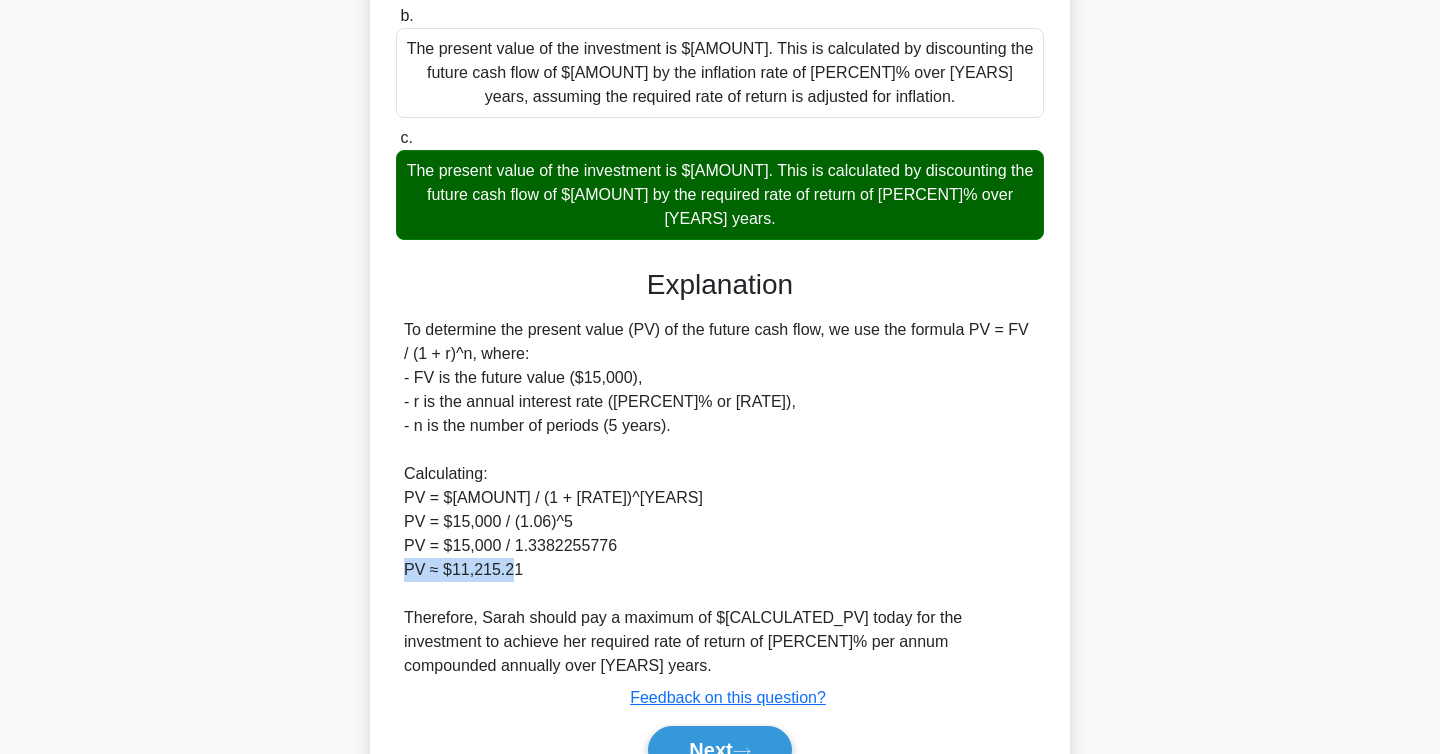 drag, startPoint x: 401, startPoint y: 546, endPoint x: 515, endPoint y: 546, distance: 114 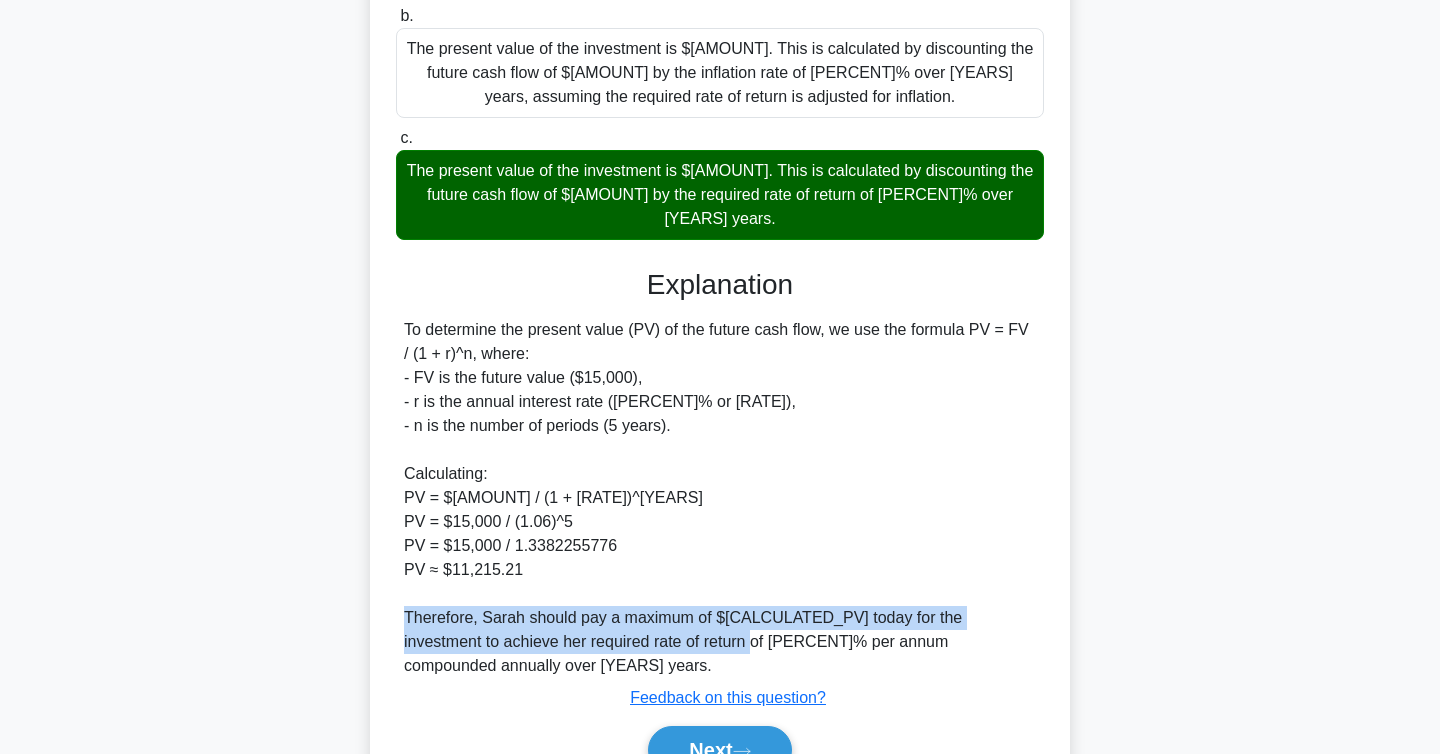 drag, startPoint x: 404, startPoint y: 593, endPoint x: 701, endPoint y: 617, distance: 297.9681 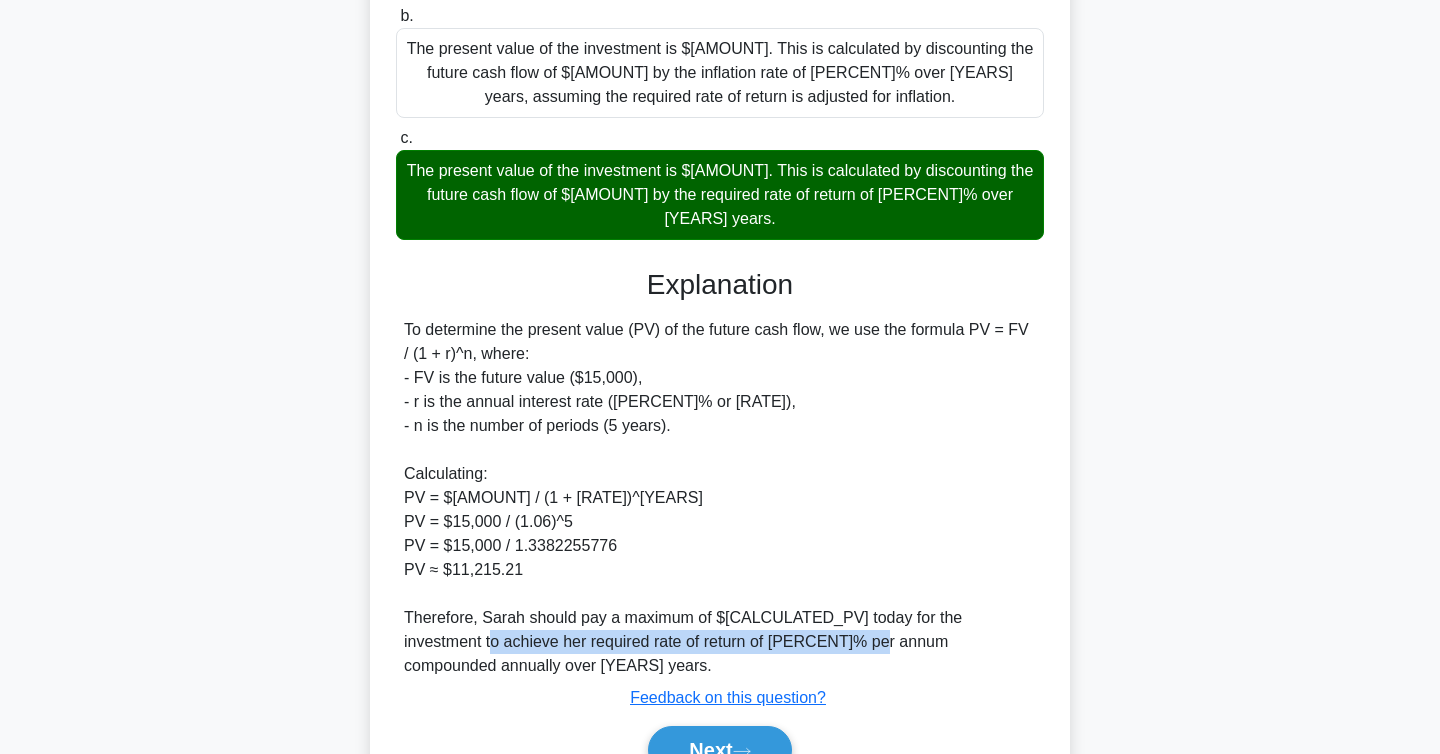 drag, startPoint x: 434, startPoint y: 613, endPoint x: 834, endPoint y: 611, distance: 400.005 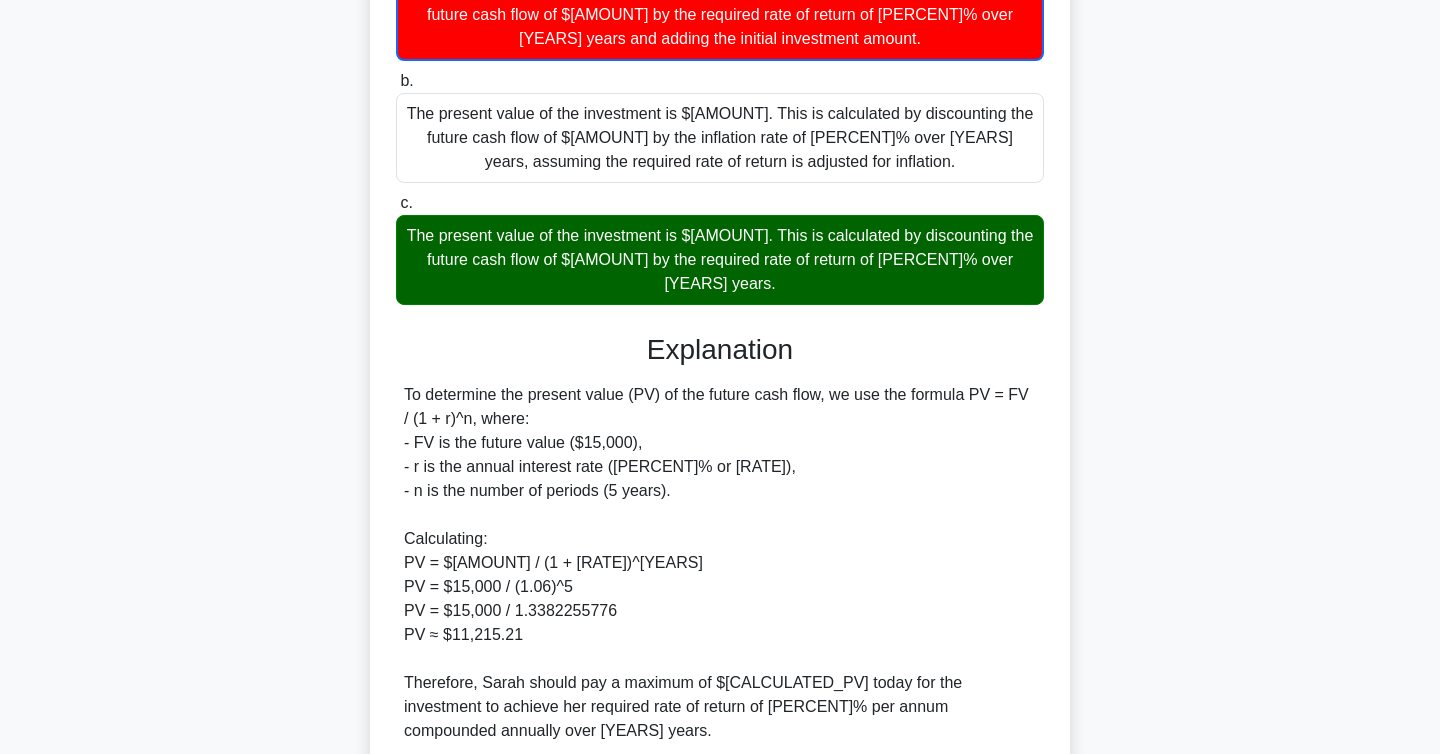 scroll, scrollTop: 455, scrollLeft: 0, axis: vertical 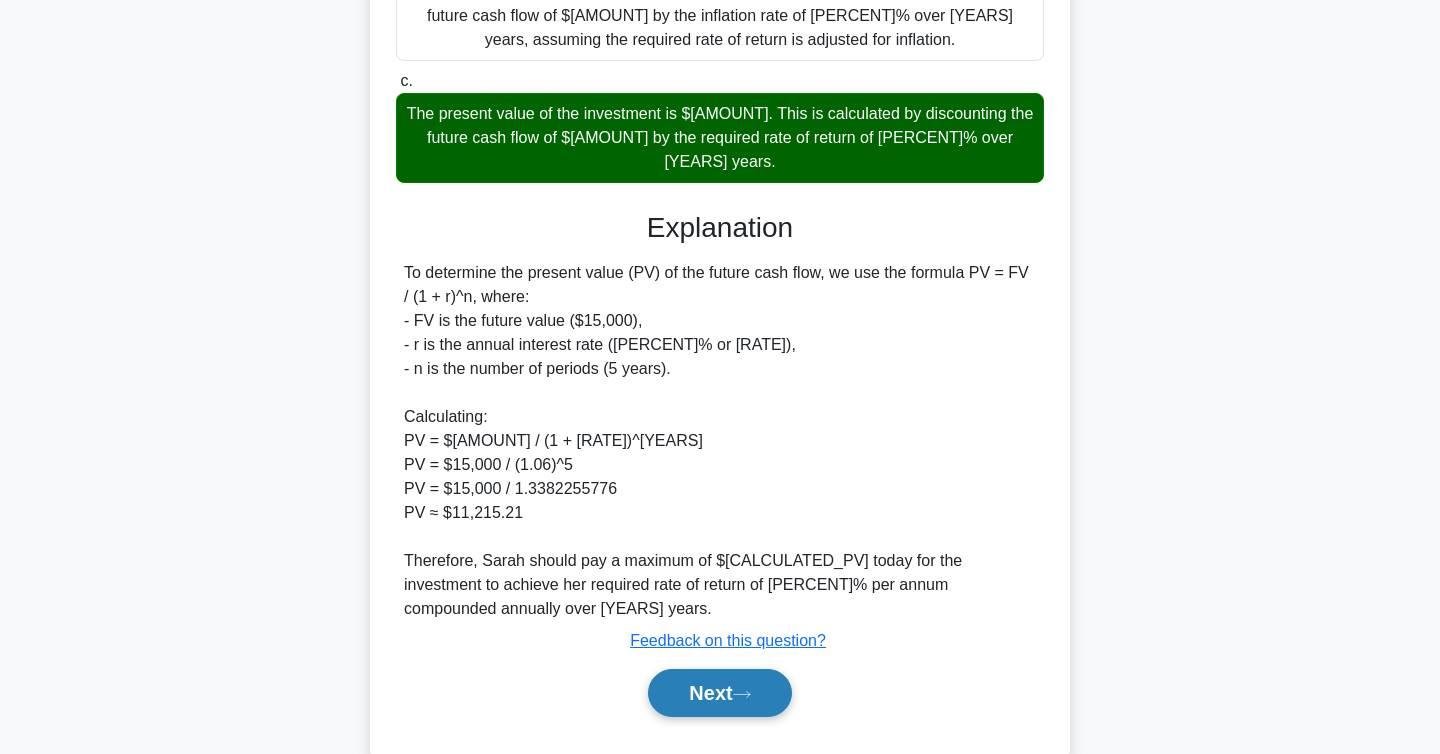 click on "Next" at bounding box center (719, 693) 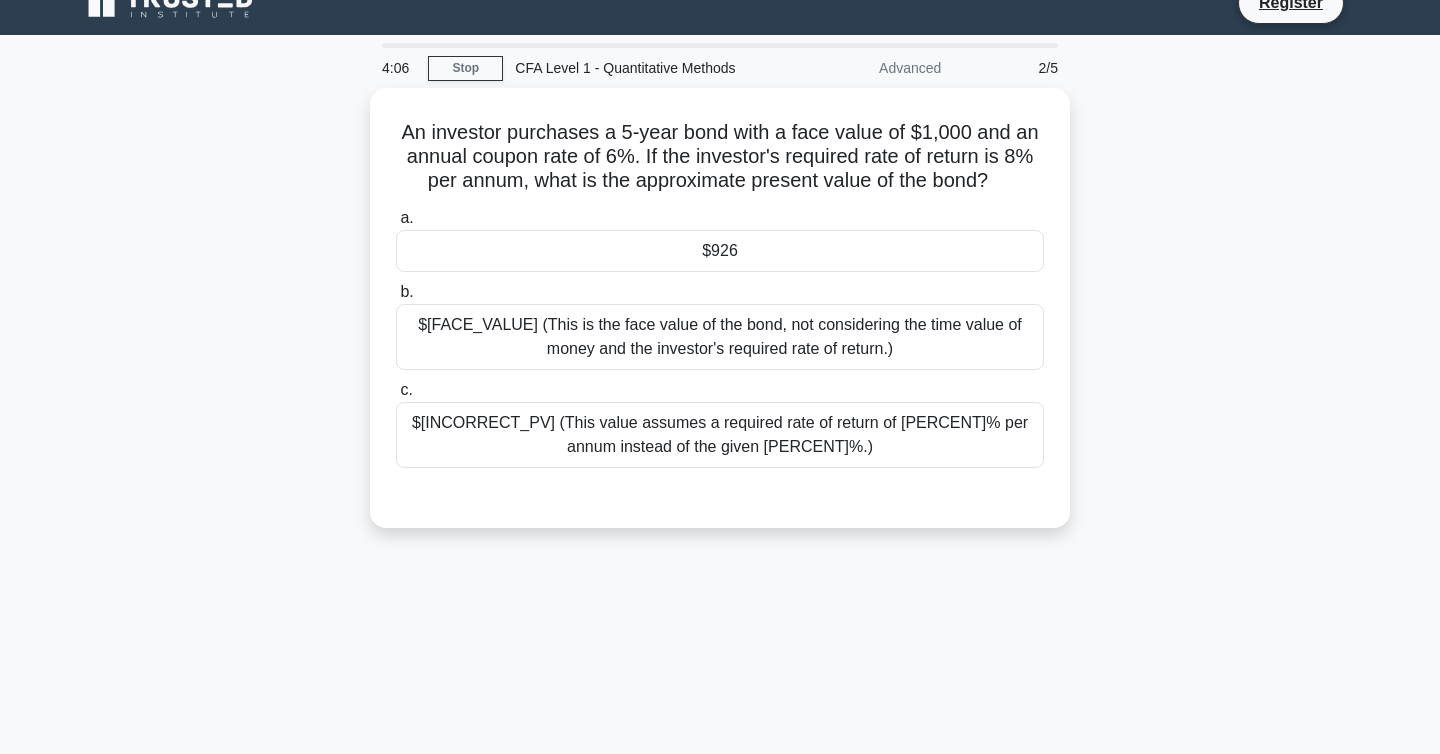 scroll, scrollTop: 0, scrollLeft: 0, axis: both 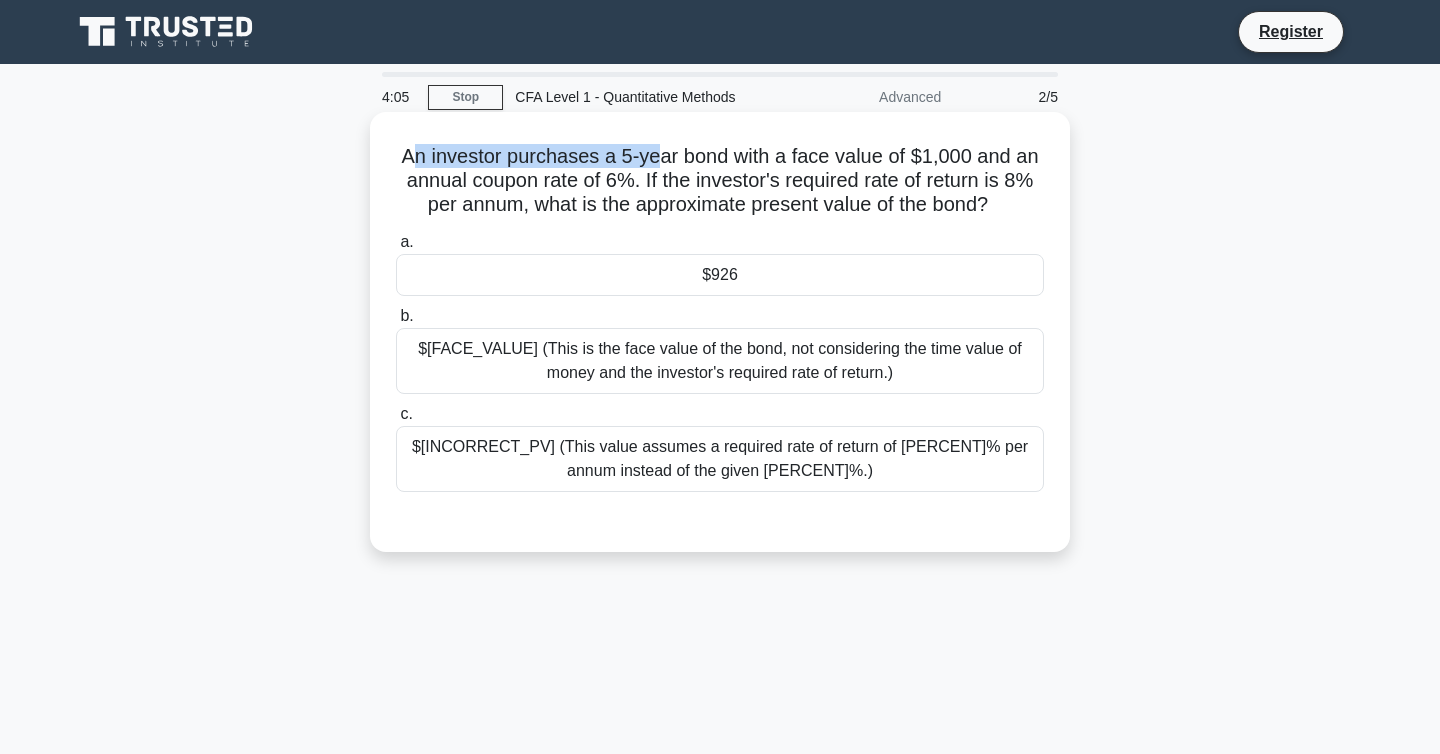drag, startPoint x: 419, startPoint y: 160, endPoint x: 666, endPoint y: 160, distance: 247 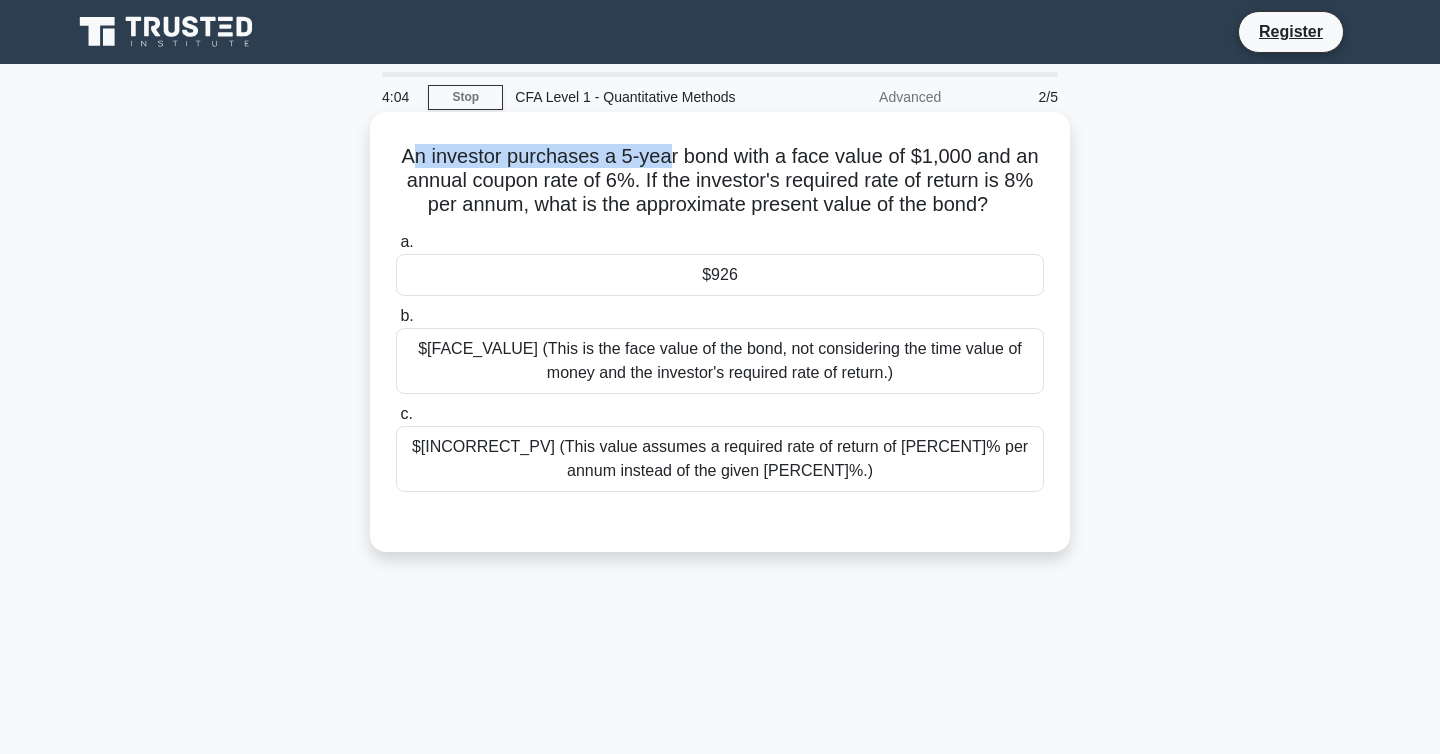 click on "An investor purchases a 5-year bond with a face value of $1,000 and an annual coupon rate of 6%. If the investor's required rate of return is 8% per annum, what is the approximate present value of the bond?
.spinner_0XTQ{transform-origin:center;animation:spinner_y6GP .75s linear infinite}@keyframes spinner_y6GP{100%{transform:rotate(360deg)}}" at bounding box center (720, 181) 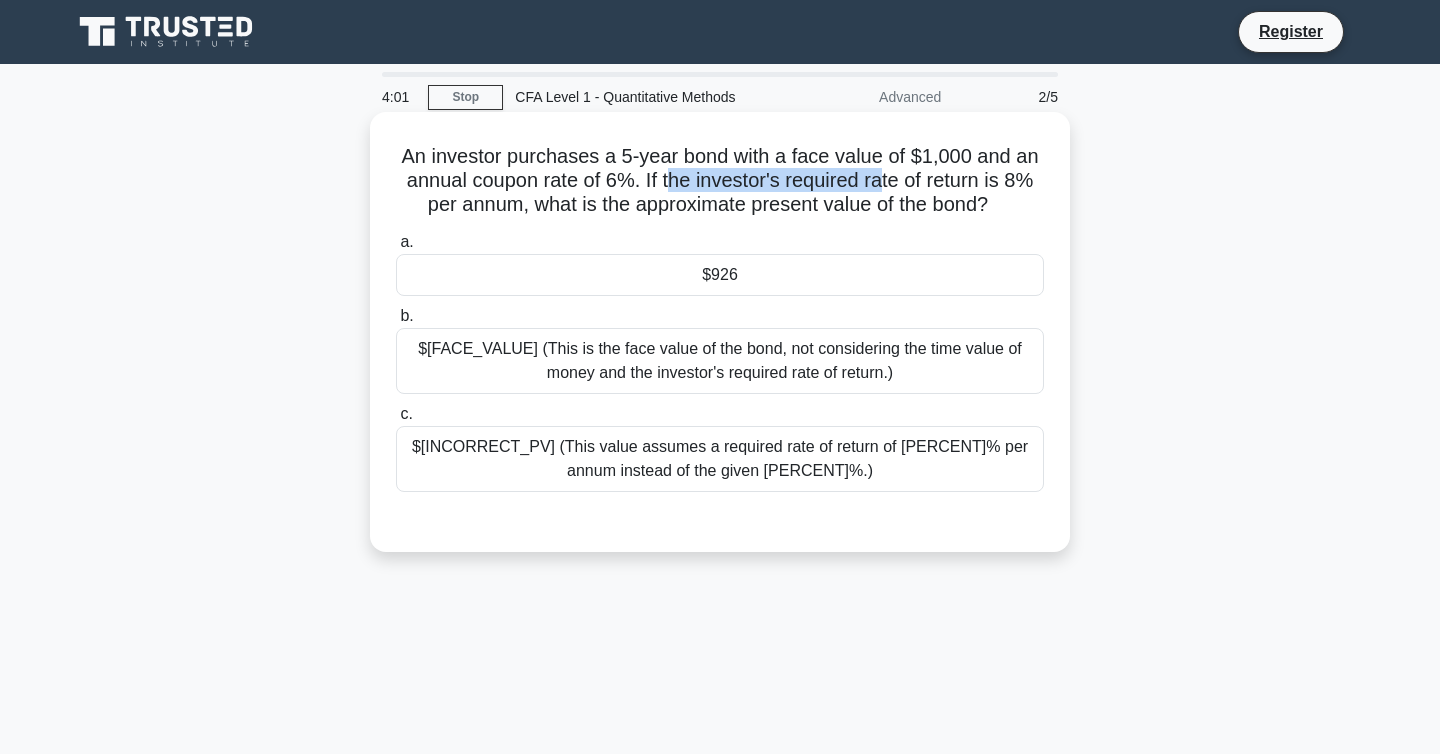 drag, startPoint x: 673, startPoint y: 187, endPoint x: 897, endPoint y: 187, distance: 224 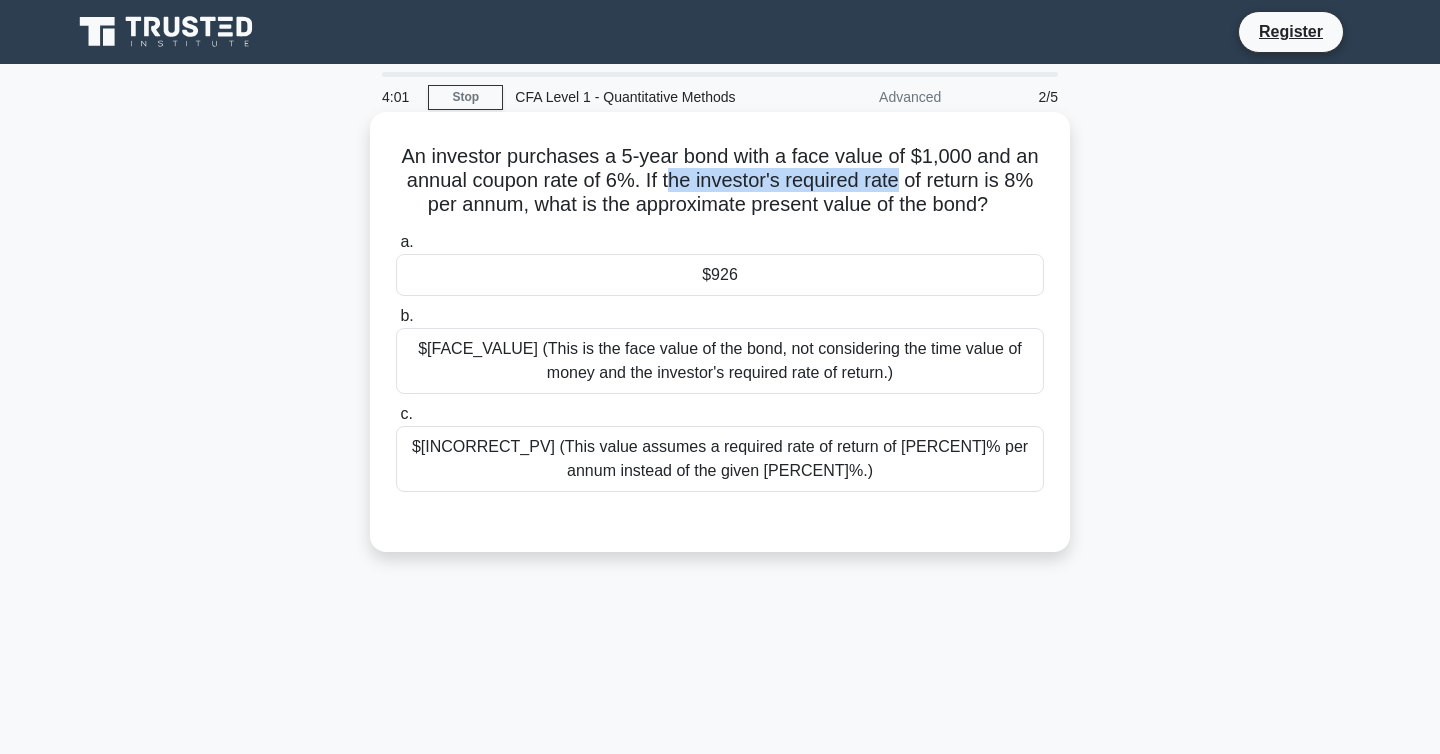 click on "An investor purchases a 5-year bond with a face value of $1,000 and an annual coupon rate of 6%. If the investor's required rate of return is 8% per annum, what is the approximate present value of the bond?
.spinner_0XTQ{transform-origin:center;animation:spinner_y6GP .75s linear infinite}@keyframes spinner_y6GP{100%{transform:rotate(360deg)}}" at bounding box center (720, 181) 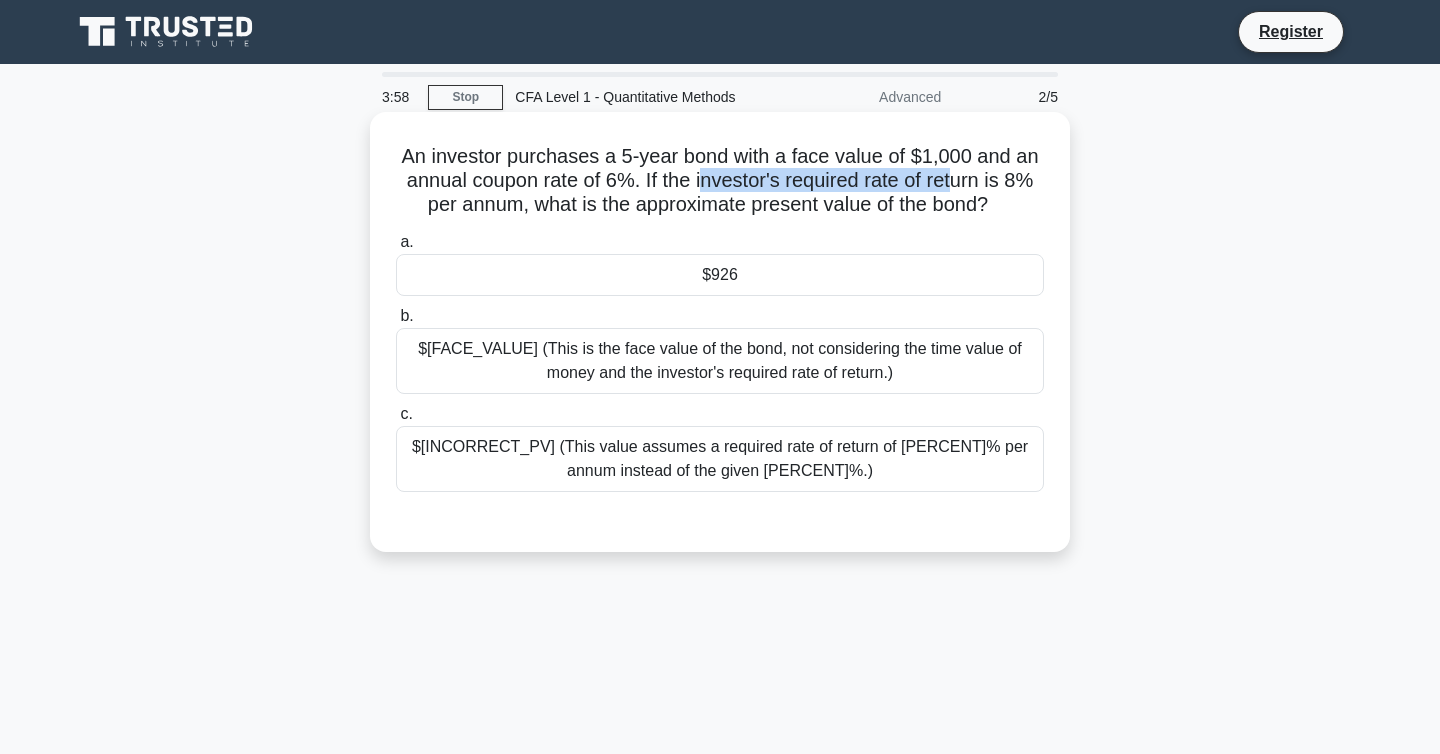 drag, startPoint x: 951, startPoint y: 180, endPoint x: 696, endPoint y: 180, distance: 255 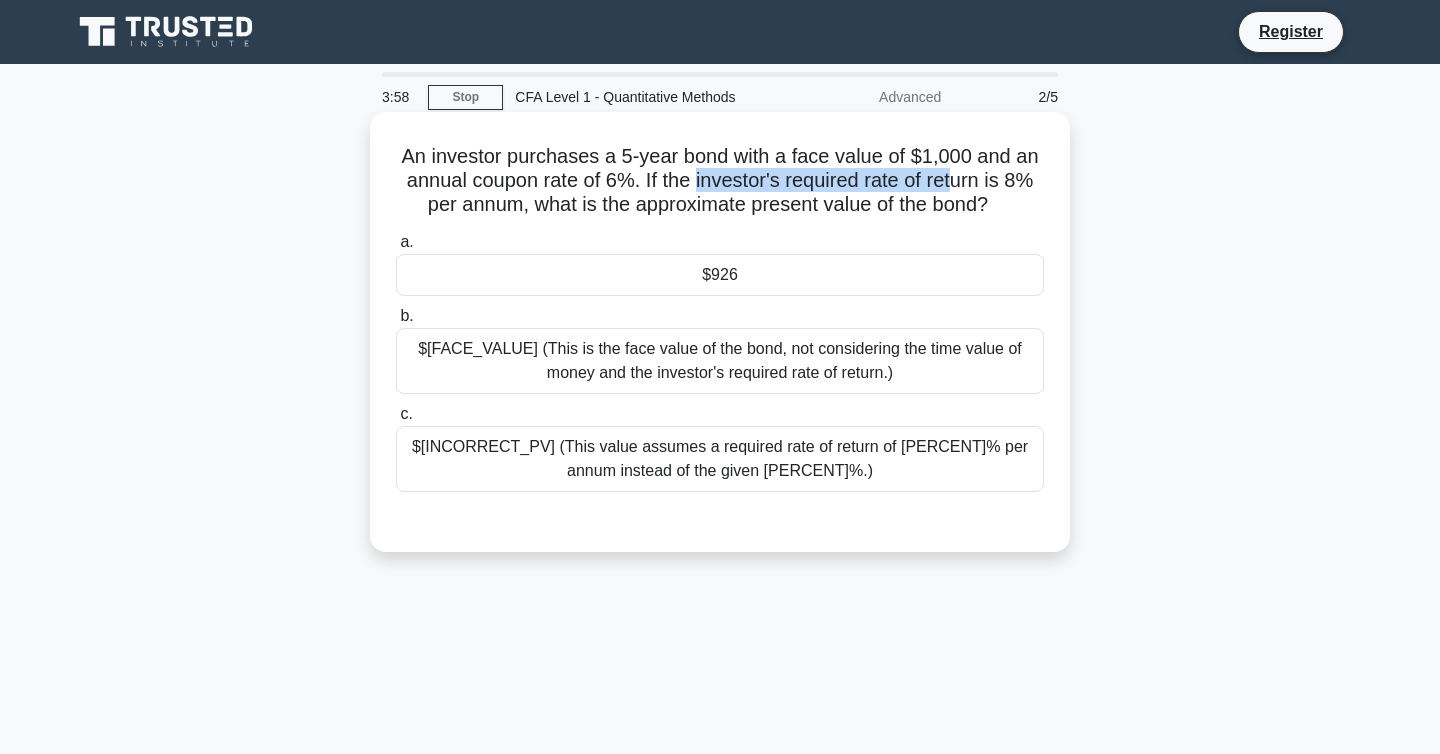 click on "An investor purchases a 5-year bond with a face value of $1,000 and an annual coupon rate of 6%. If the investor's required rate of return is 8% per annum, what is the approximate present value of the bond?
.spinner_0XTQ{transform-origin:center;animation:spinner_y6GP .75s linear infinite}@keyframes spinner_y6GP{100%{transform:rotate(360deg)}}" at bounding box center (720, 181) 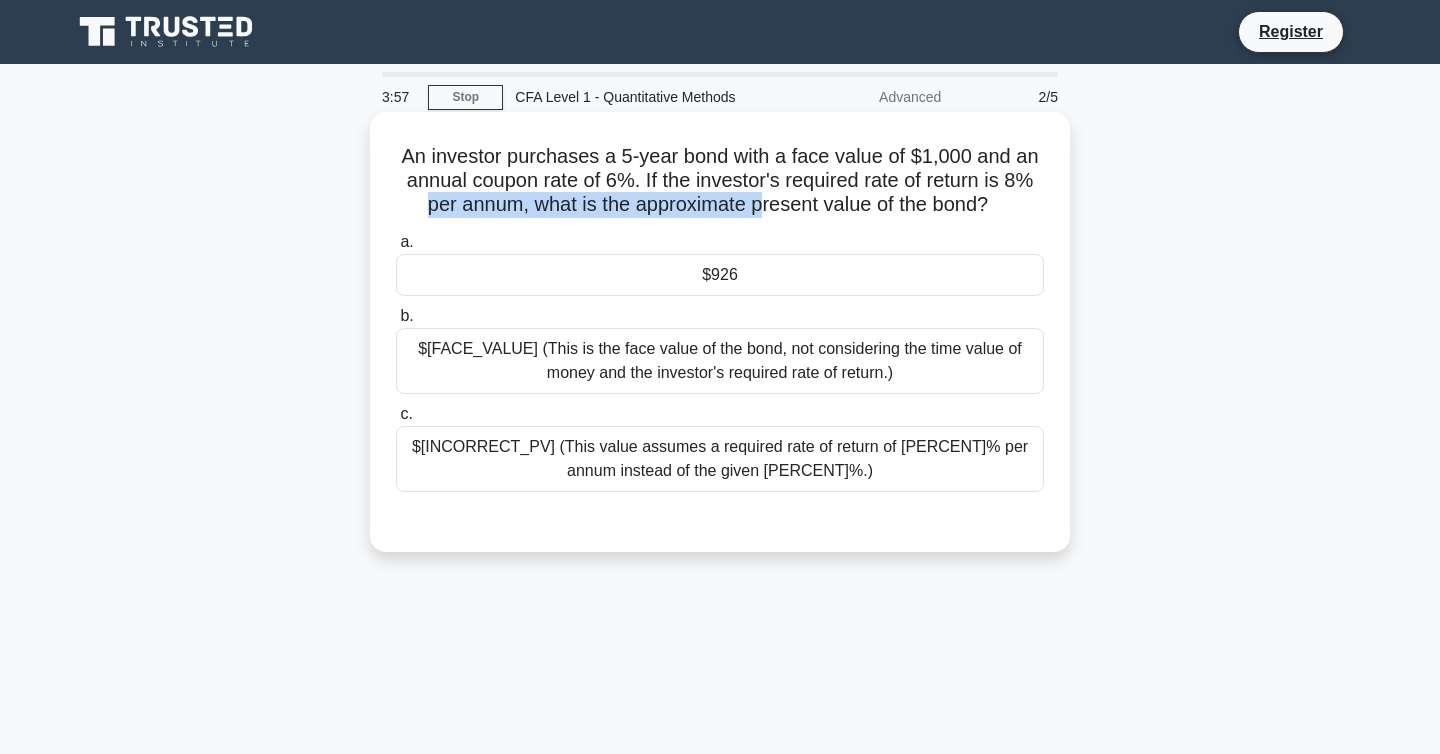 drag, startPoint x: 423, startPoint y: 214, endPoint x: 762, endPoint y: 214, distance: 339 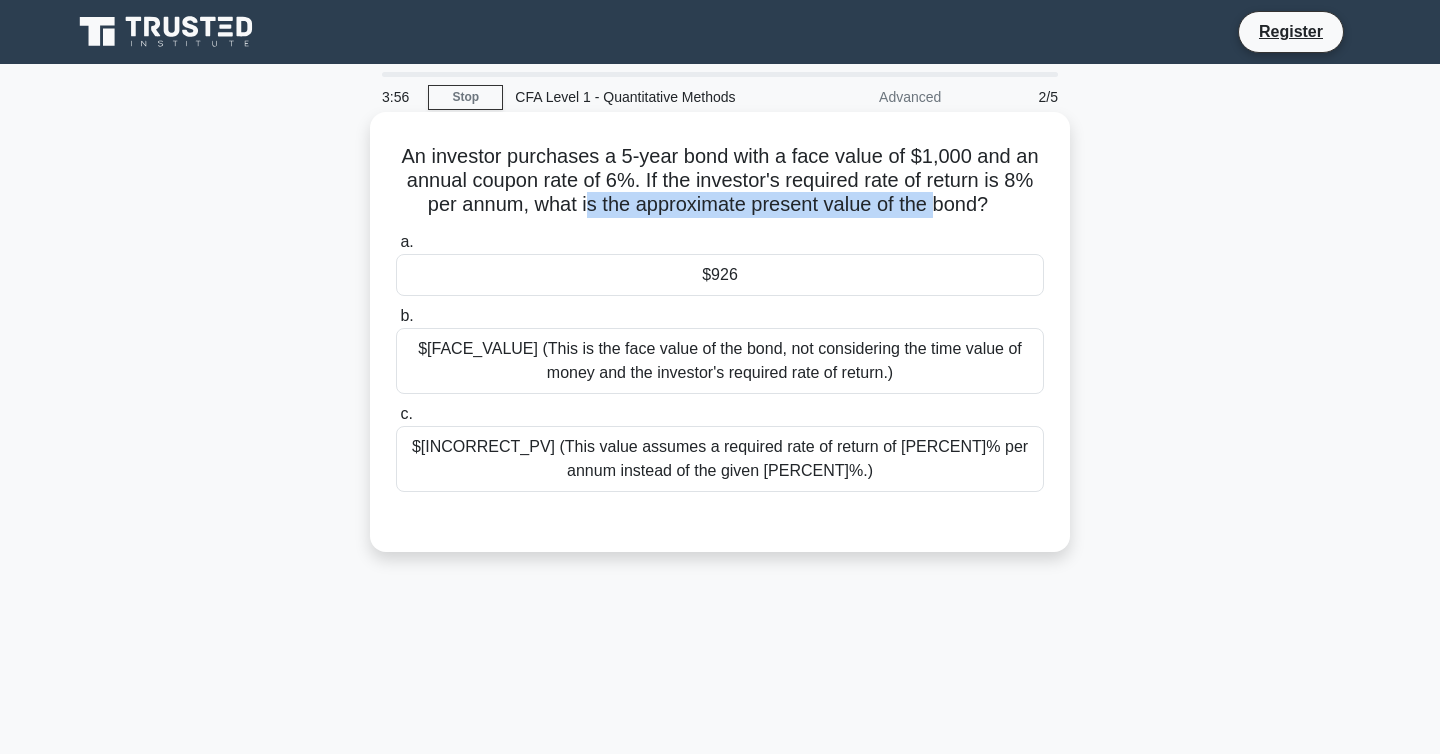 drag, startPoint x: 932, startPoint y: 213, endPoint x: 571, endPoint y: 213, distance: 361 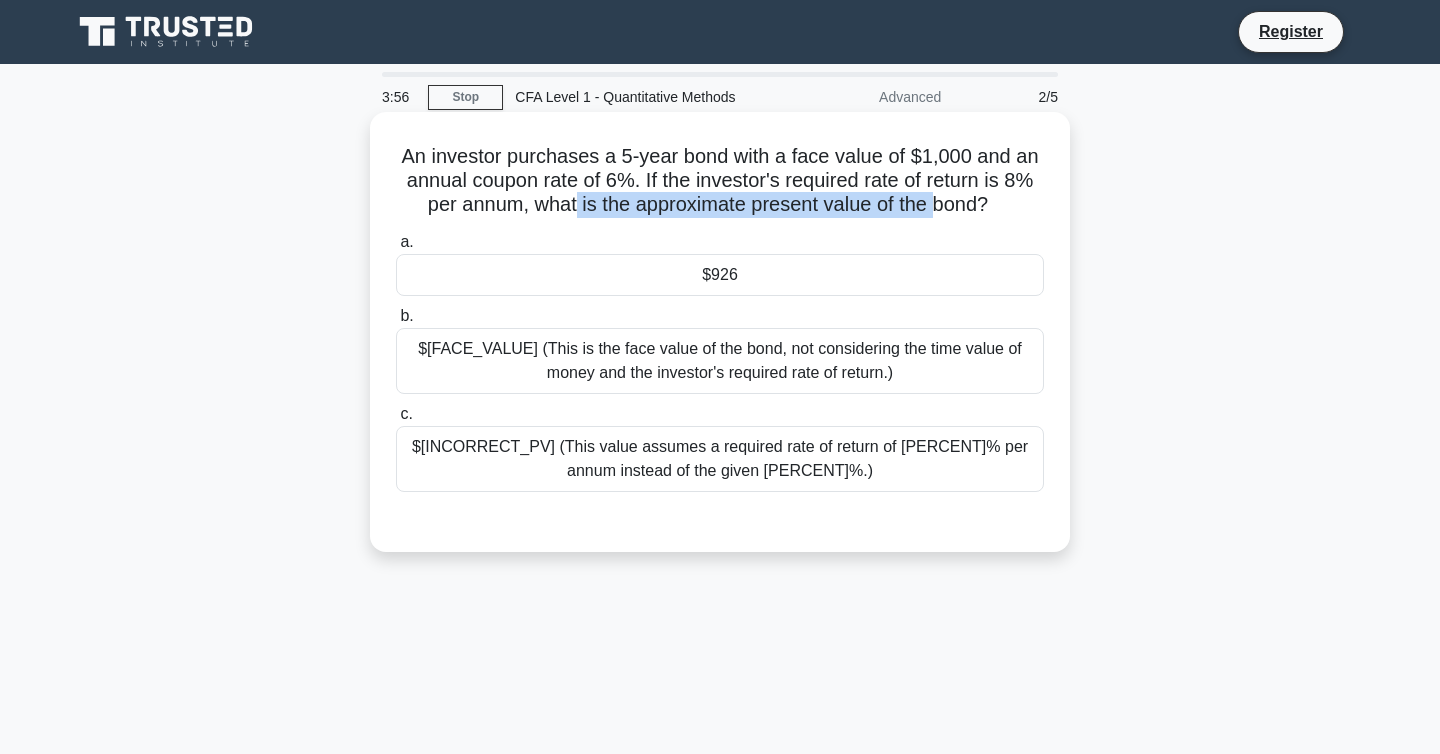 click on "An investor purchases a 5-year bond with a face value of $1,000 and an annual coupon rate of 6%. If the investor's required rate of return is 8% per annum, what is the approximate present value of the bond?
.spinner_0XTQ{transform-origin:center;animation:spinner_y6GP .75s linear infinite}@keyframes spinner_y6GP{100%{transform:rotate(360deg)}}" at bounding box center (720, 181) 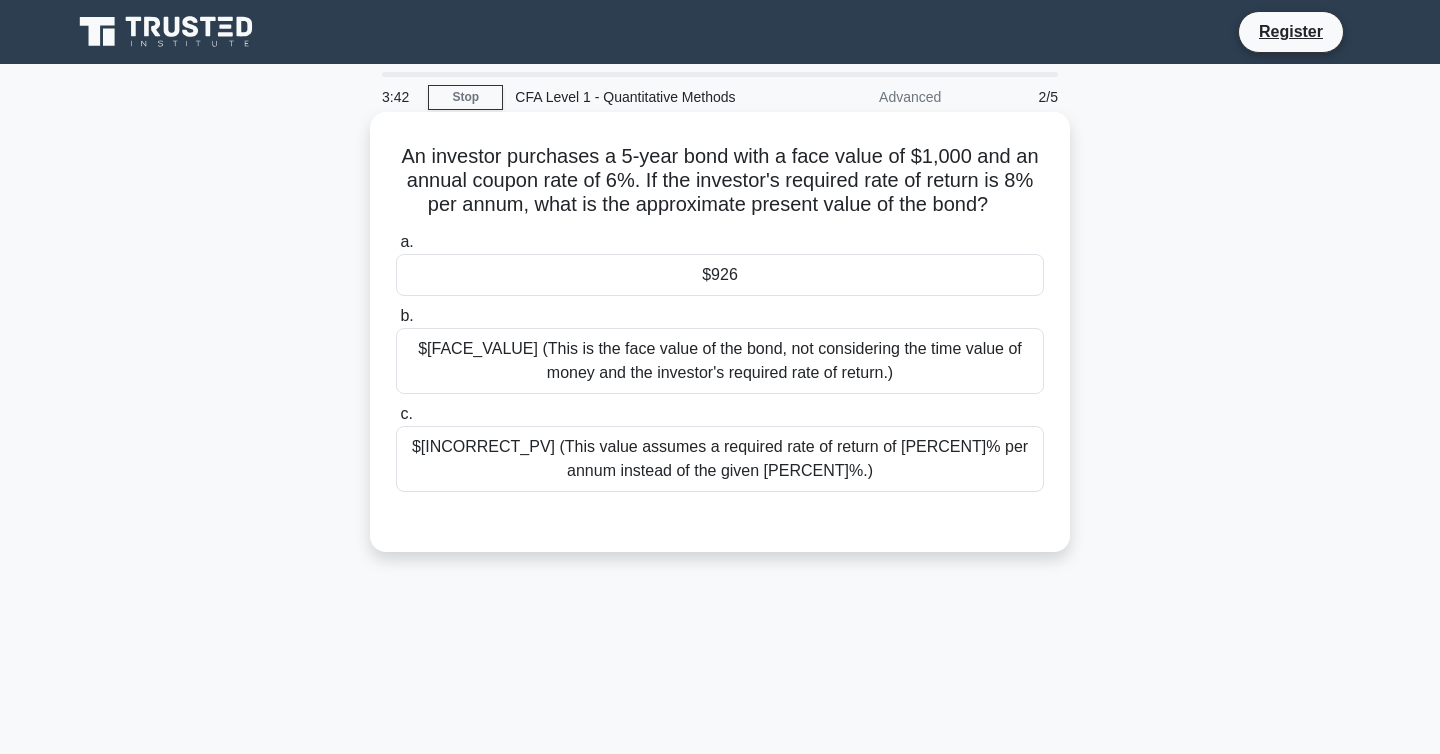 click on "$[FACE_VALUE] (This is the face value of the bond, not considering the time value of money and the investor's required rate of return.)" at bounding box center [720, 361] 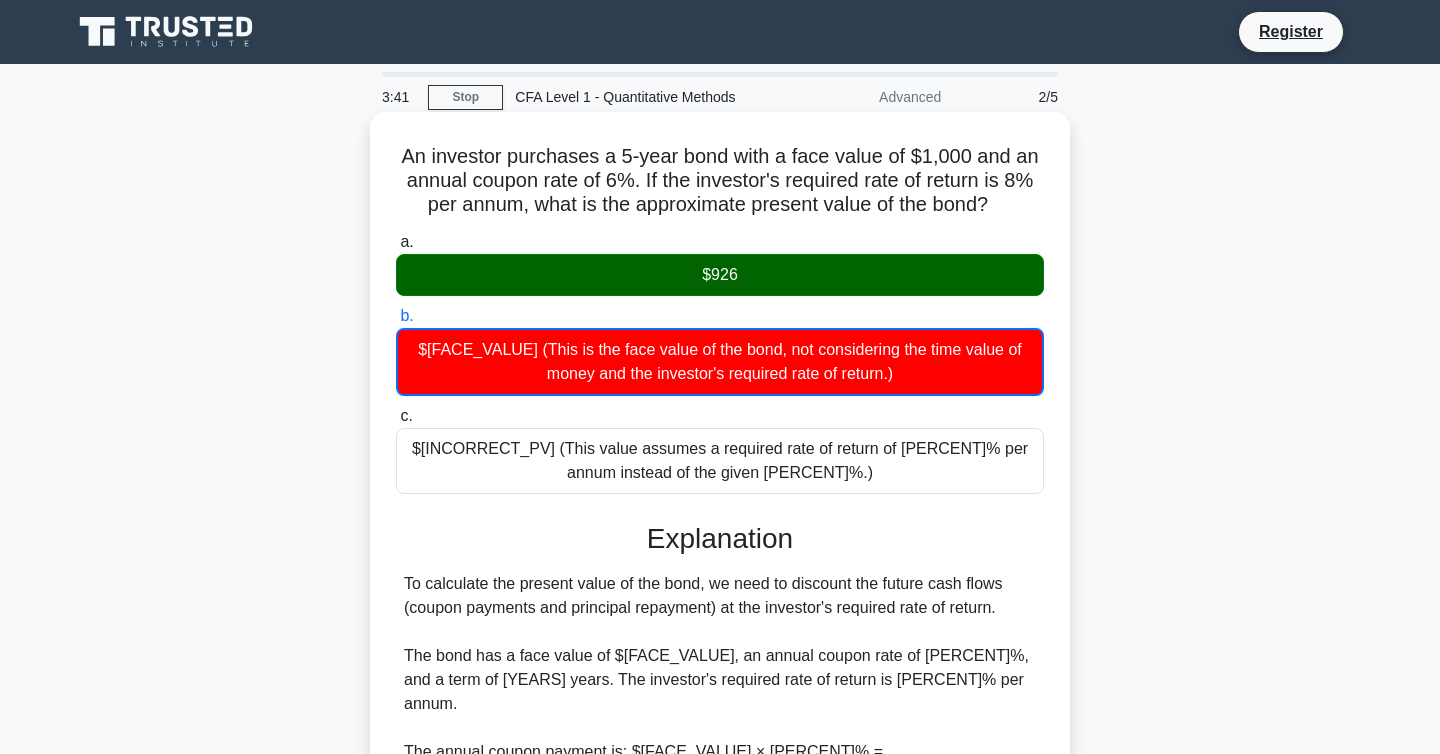 click on "$926" at bounding box center [720, 275] 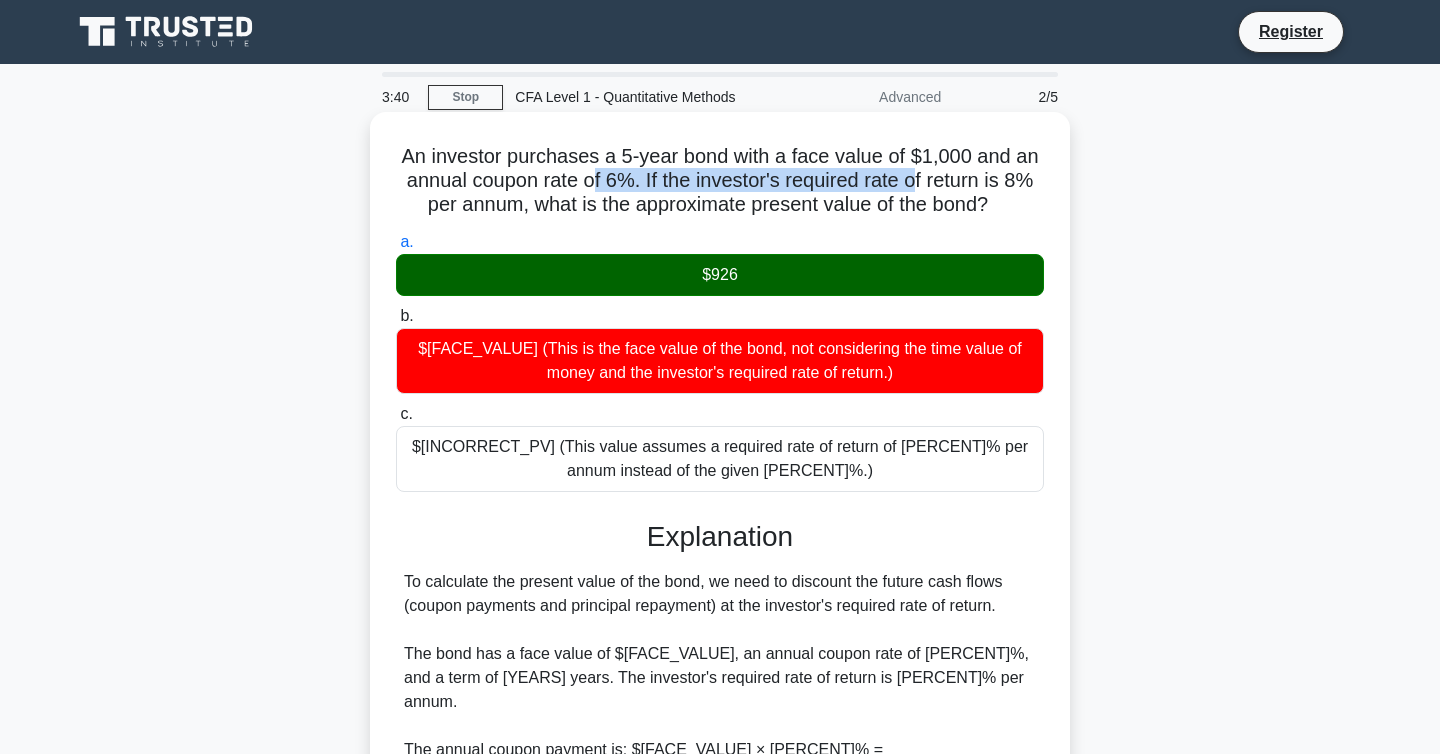 drag, startPoint x: 589, startPoint y: 186, endPoint x: 915, endPoint y: 186, distance: 326 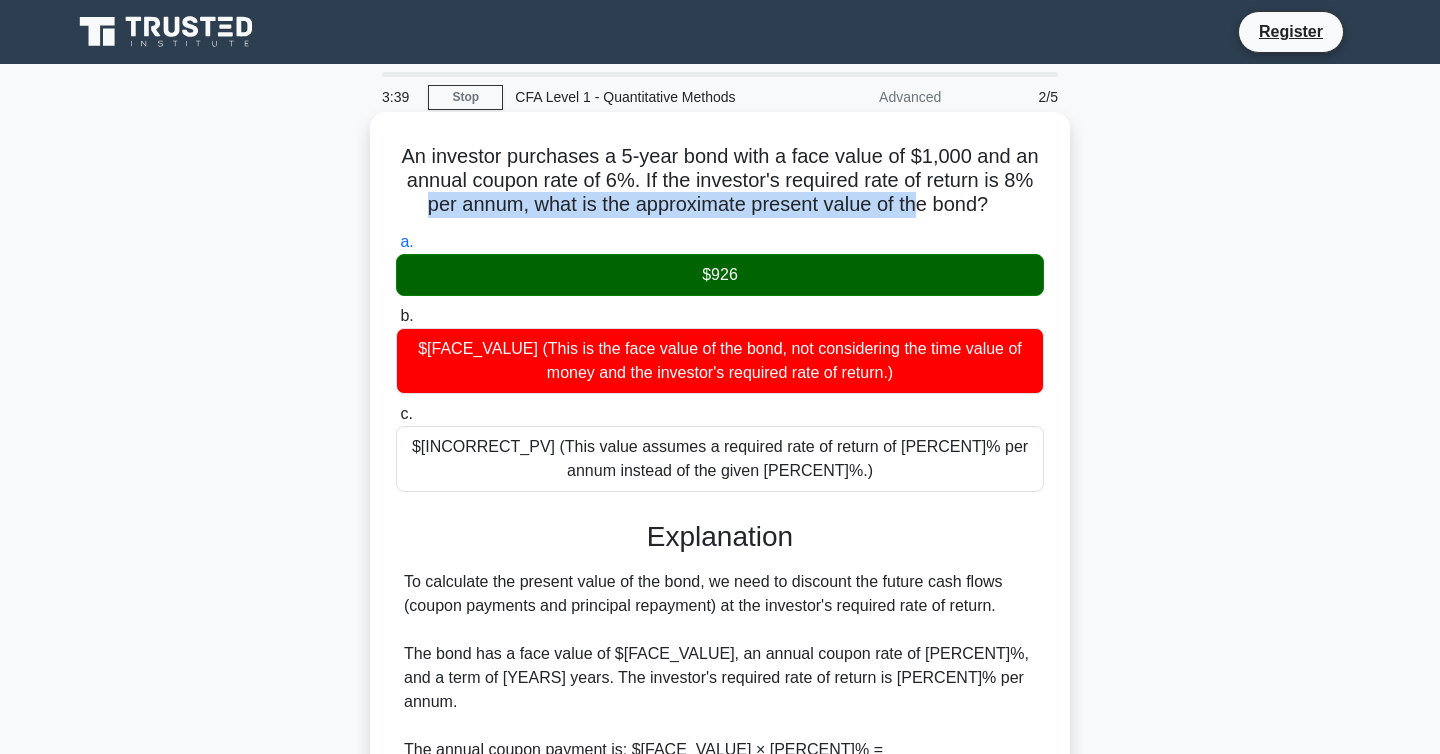 drag, startPoint x: 427, startPoint y: 206, endPoint x: 924, endPoint y: 206, distance: 497 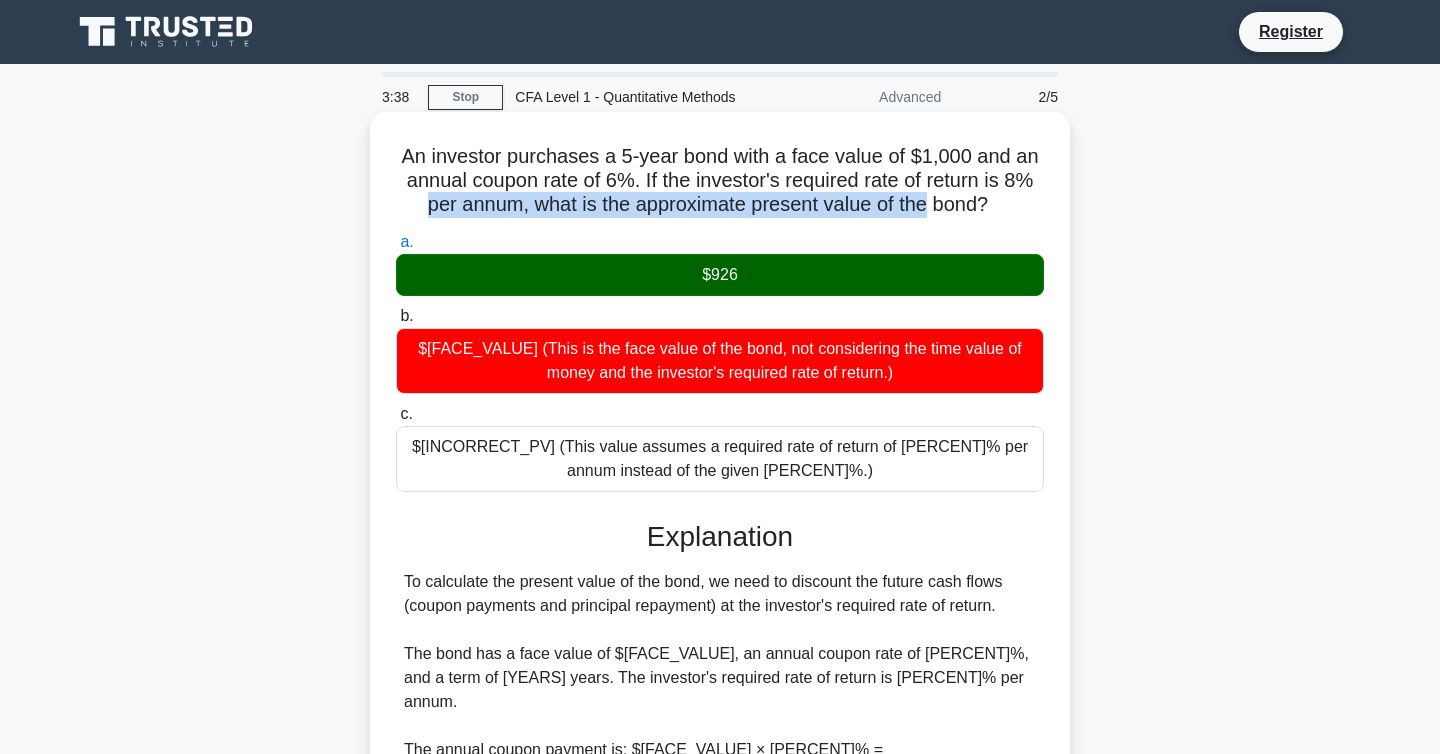 click on "An investor purchases a 5-year bond with a face value of $1,000 and an annual coupon rate of 6%. If the investor's required rate of return is 8% per annum, what is the approximate present value of the bond?
.spinner_0XTQ{transform-origin:center;animation:spinner_y6GP .75s linear infinite}@keyframes spinner_y6GP{100%{transform:rotate(360deg)}}" at bounding box center (720, 181) 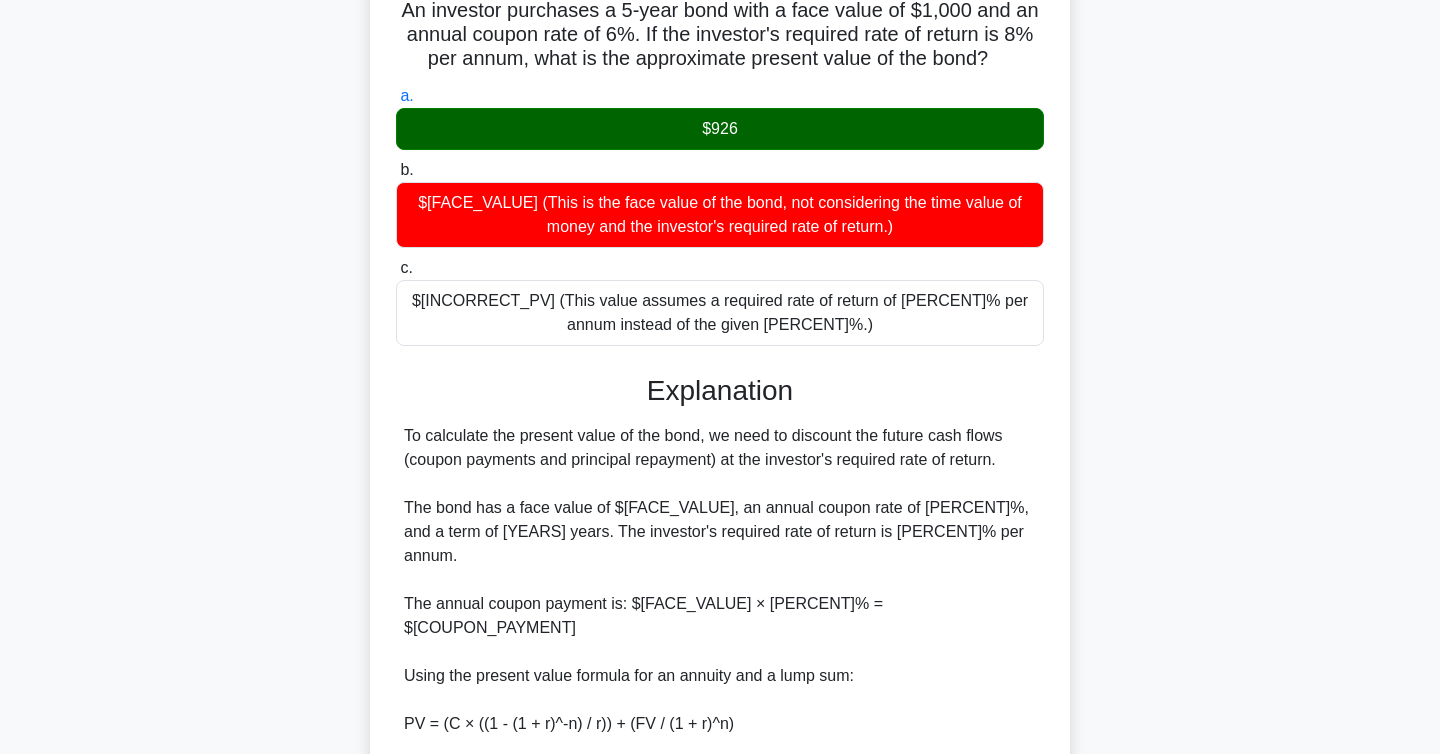 scroll, scrollTop: 261, scrollLeft: 0, axis: vertical 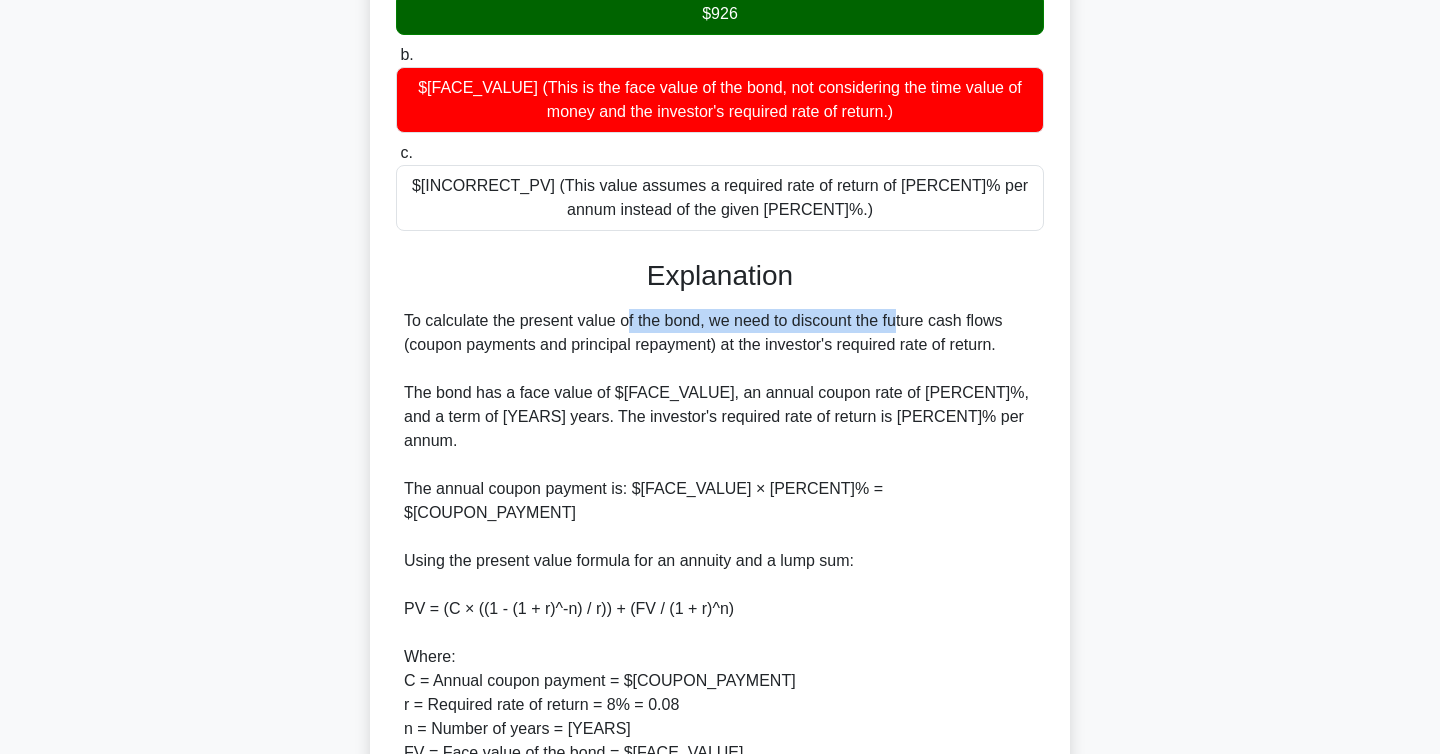 drag, startPoint x: 505, startPoint y: 321, endPoint x: 783, endPoint y: 321, distance: 278 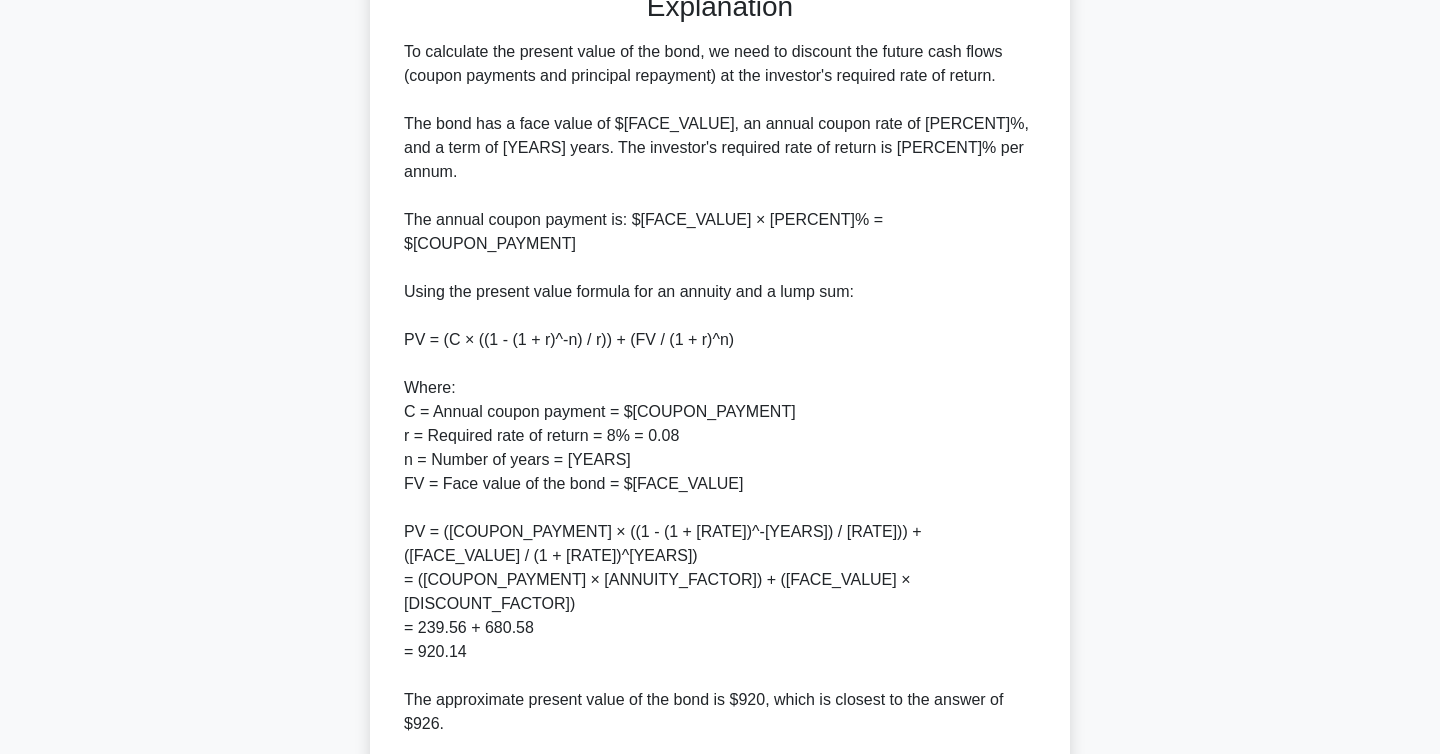 scroll, scrollTop: 574, scrollLeft: 0, axis: vertical 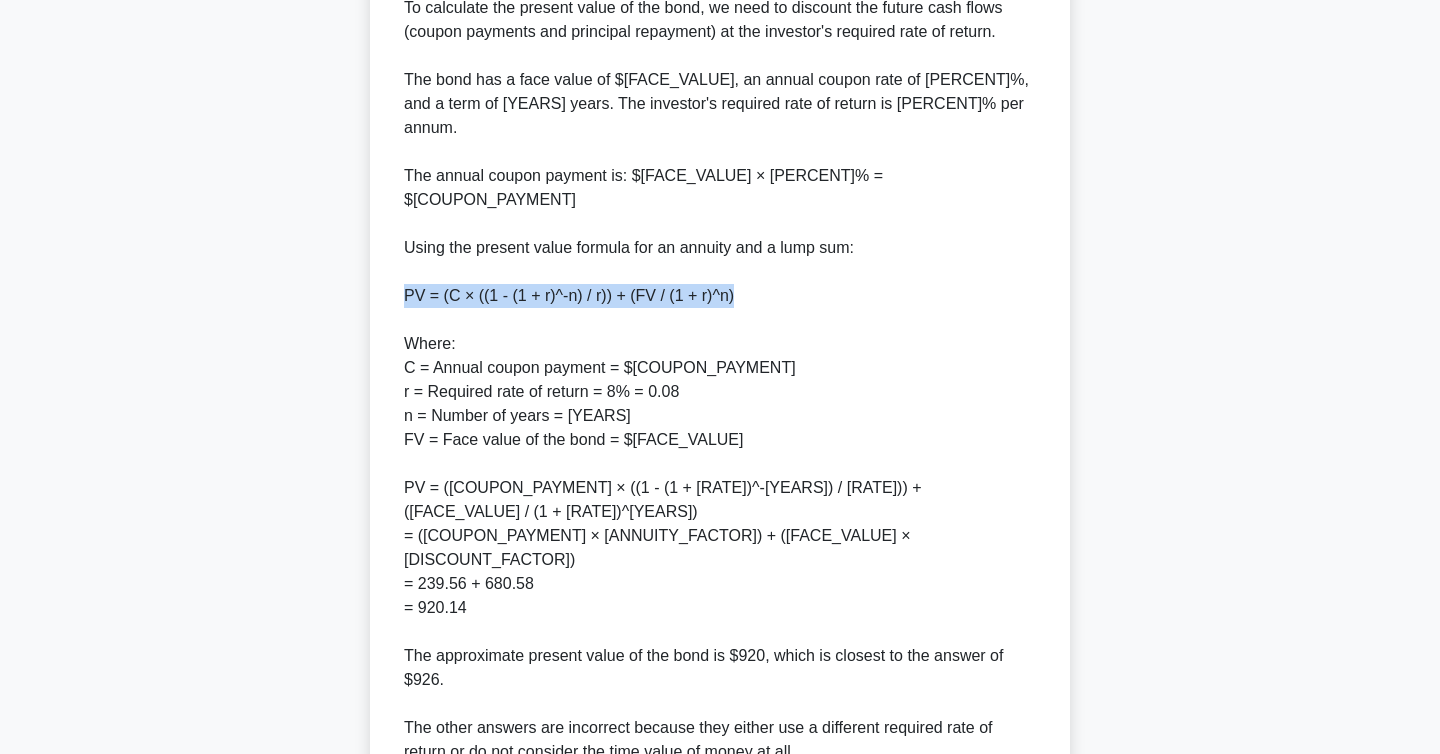 drag, startPoint x: 404, startPoint y: 246, endPoint x: 822, endPoint y: 246, distance: 418 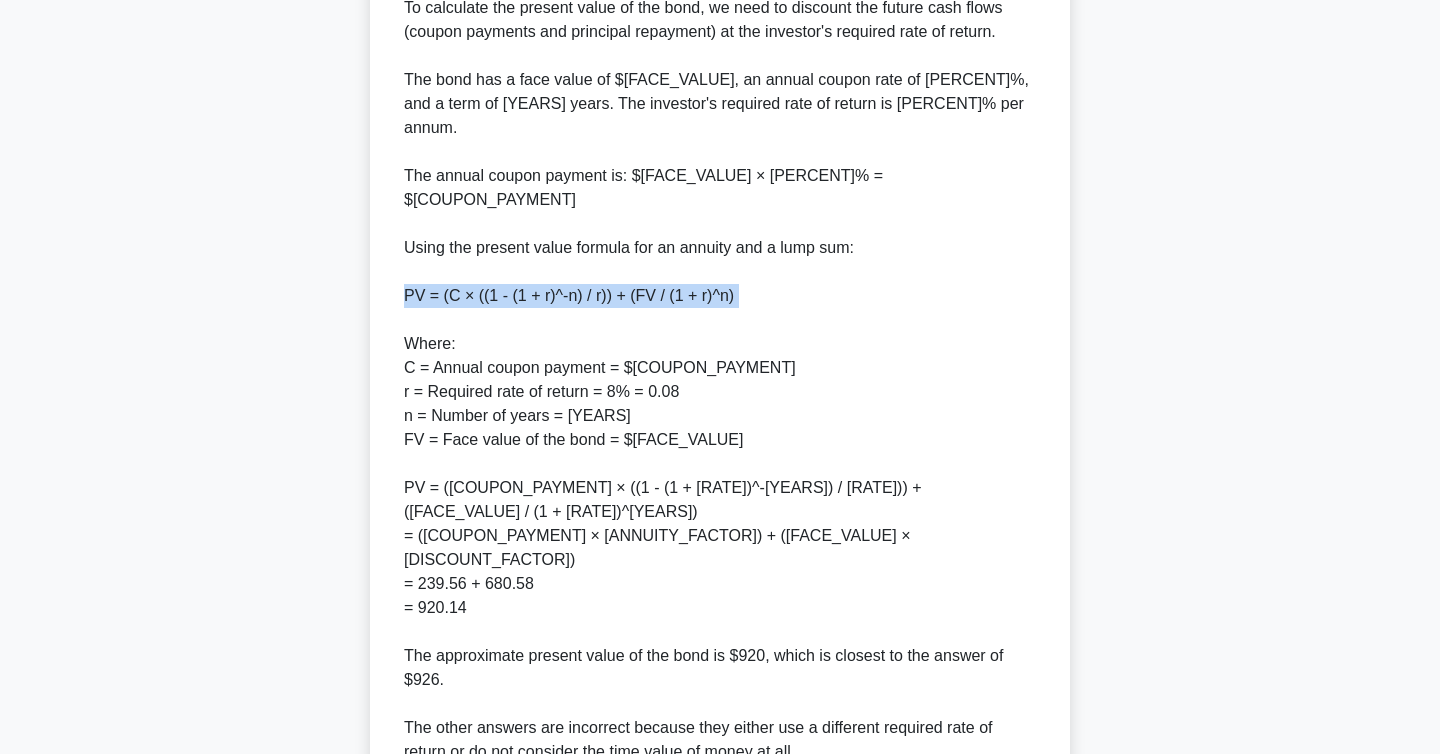 drag, startPoint x: 822, startPoint y: 246, endPoint x: 390, endPoint y: 246, distance: 432 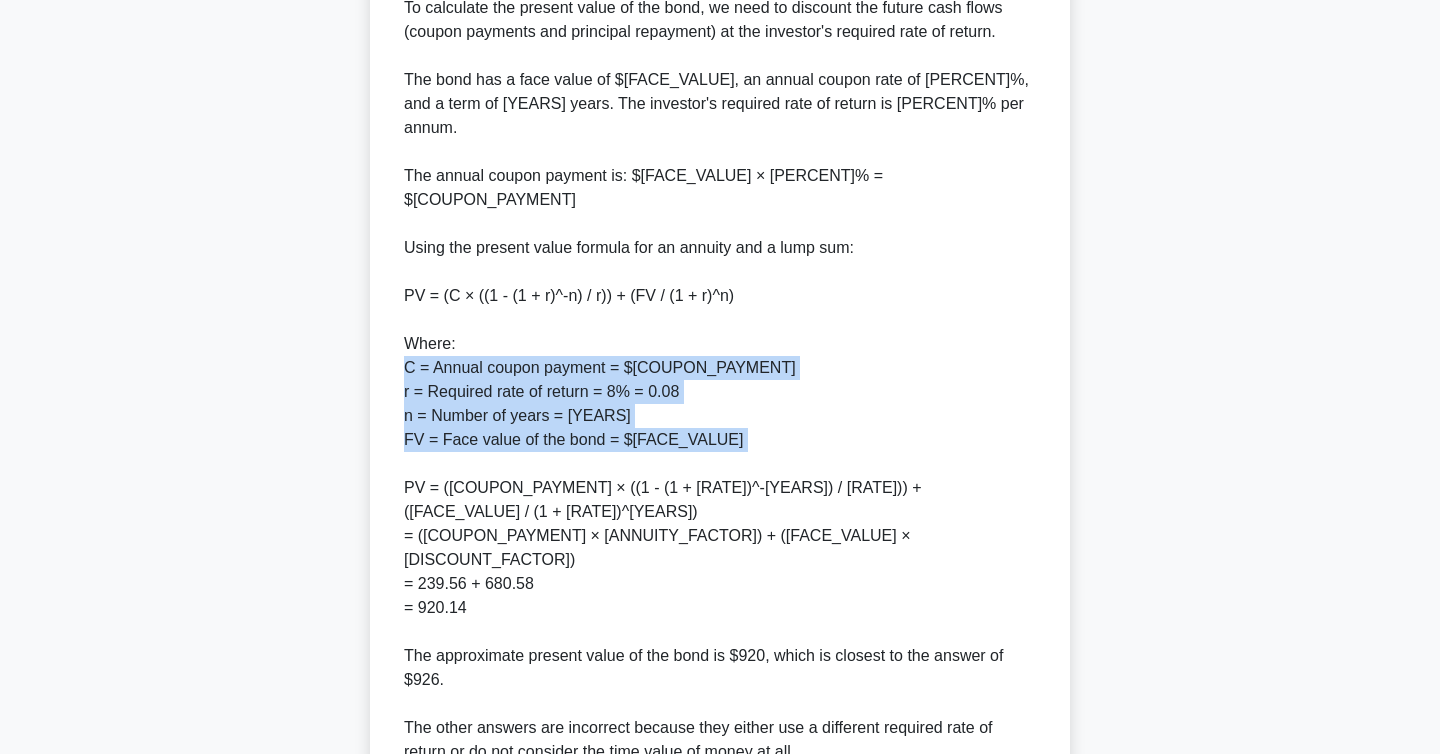 drag, startPoint x: 397, startPoint y: 326, endPoint x: 669, endPoint y: 413, distance: 285.57486 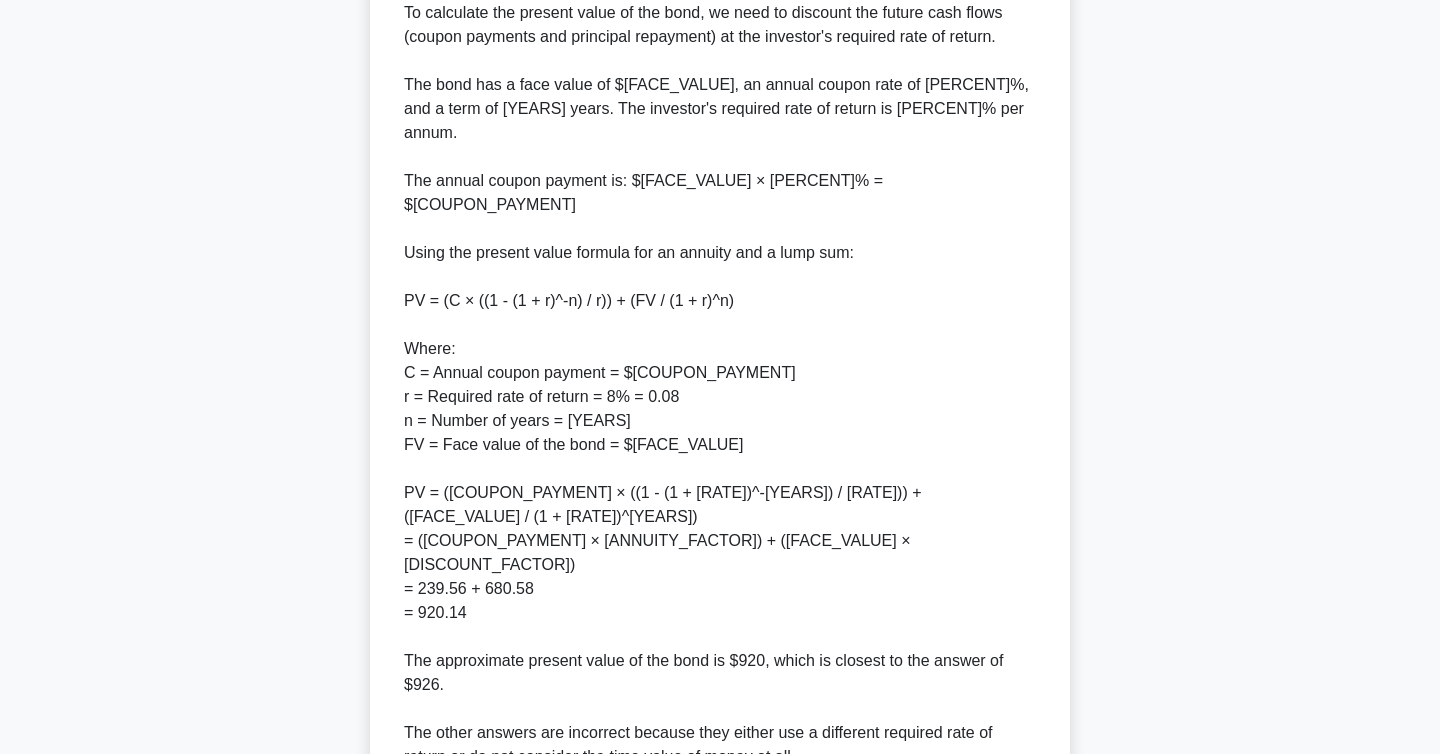 scroll, scrollTop: 669, scrollLeft: 0, axis: vertical 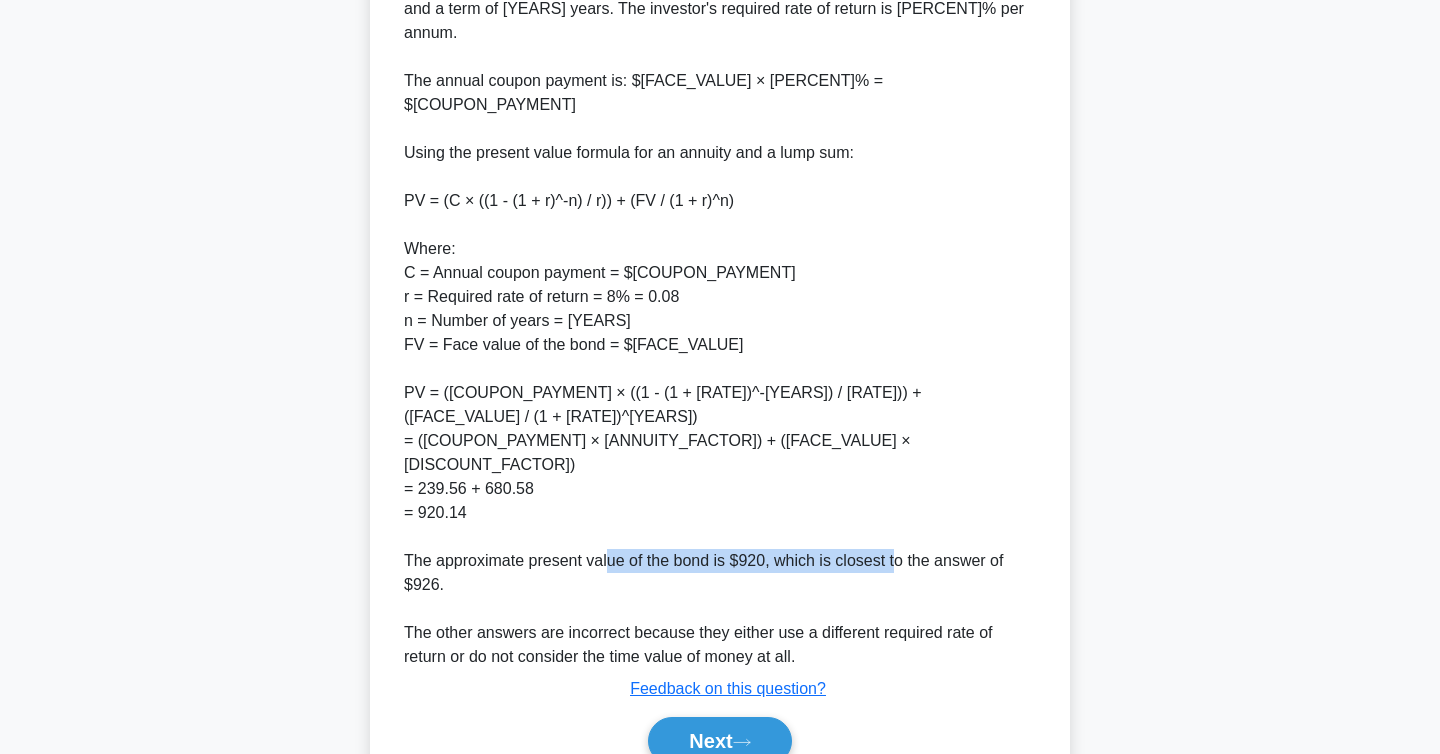drag, startPoint x: 895, startPoint y: 473, endPoint x: 603, endPoint y: 471, distance: 292.00684 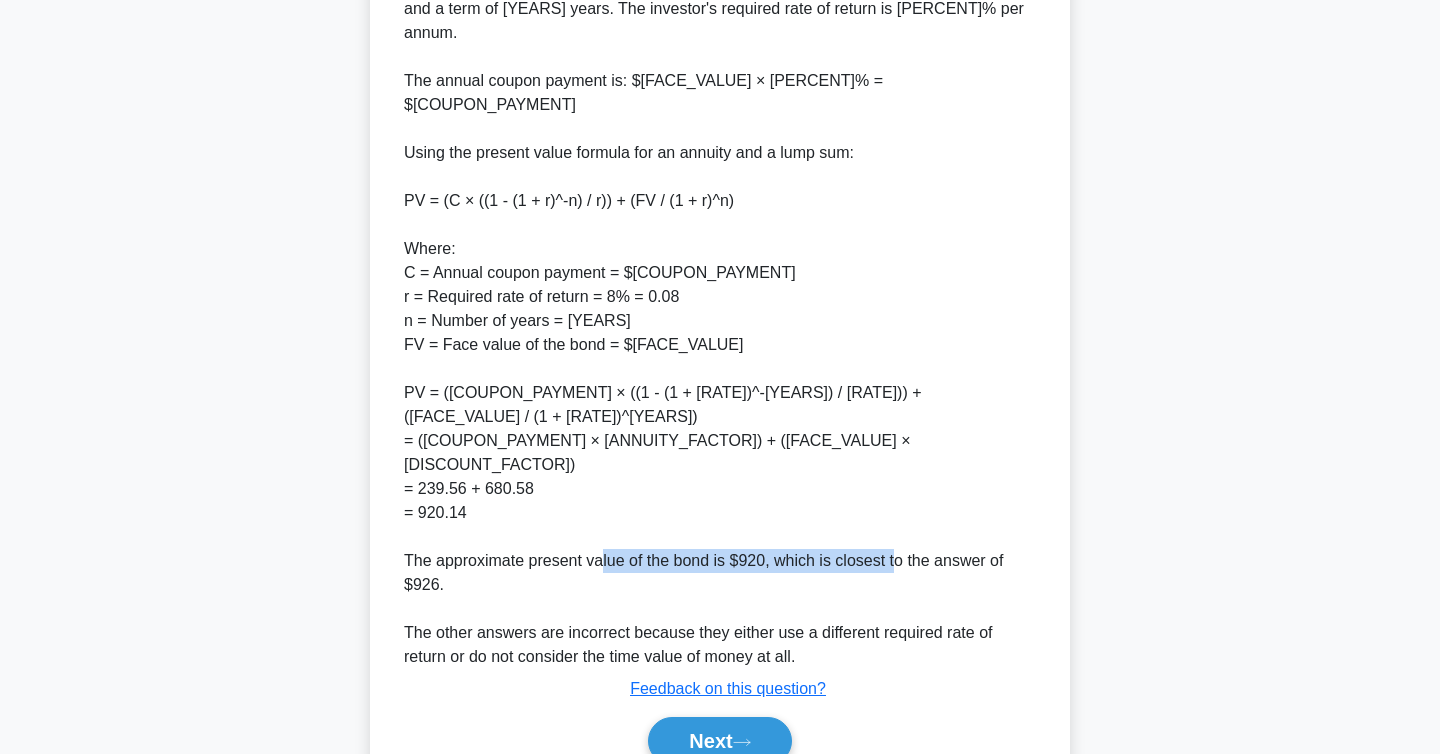 click on "To calculate the present value of the bond, we need to discount the future cash flows (coupon payments and principal repayment) at the investor's required rate of return. The bond has a face value of $1,000, an annual coupon rate of 6%, and a term of 5 years. The investor's required rate of return is 8% per annum. The annual coupon payment is: $1,000 × 6% = $60 Using the present value formula for an annuity and a lump sum: PV = (C × ((1 - (1 + r)^-n) / r)) + (FV / (1 + r)^n) Where: C = Annual coupon payment = $60 r = Required rate of return = 8% = 0.08 n = Number of years = 5 FV = Face value of the bond = $1,000 PV = (60 × ((1 - (1 + 0.08)^-5) / 0.08)) + (1000 / (1 + 0.08)^5)    = (60 × 3.9927) + (1000 × 0.6806)    = 239.56 + 680.58    = 920.14 The approximate present value of the bond is $920, which is closest to the answer of $926. The other answers are incorrect because they either use a different required rate of return or do not consider the time value of money at all." at bounding box center (720, 285) 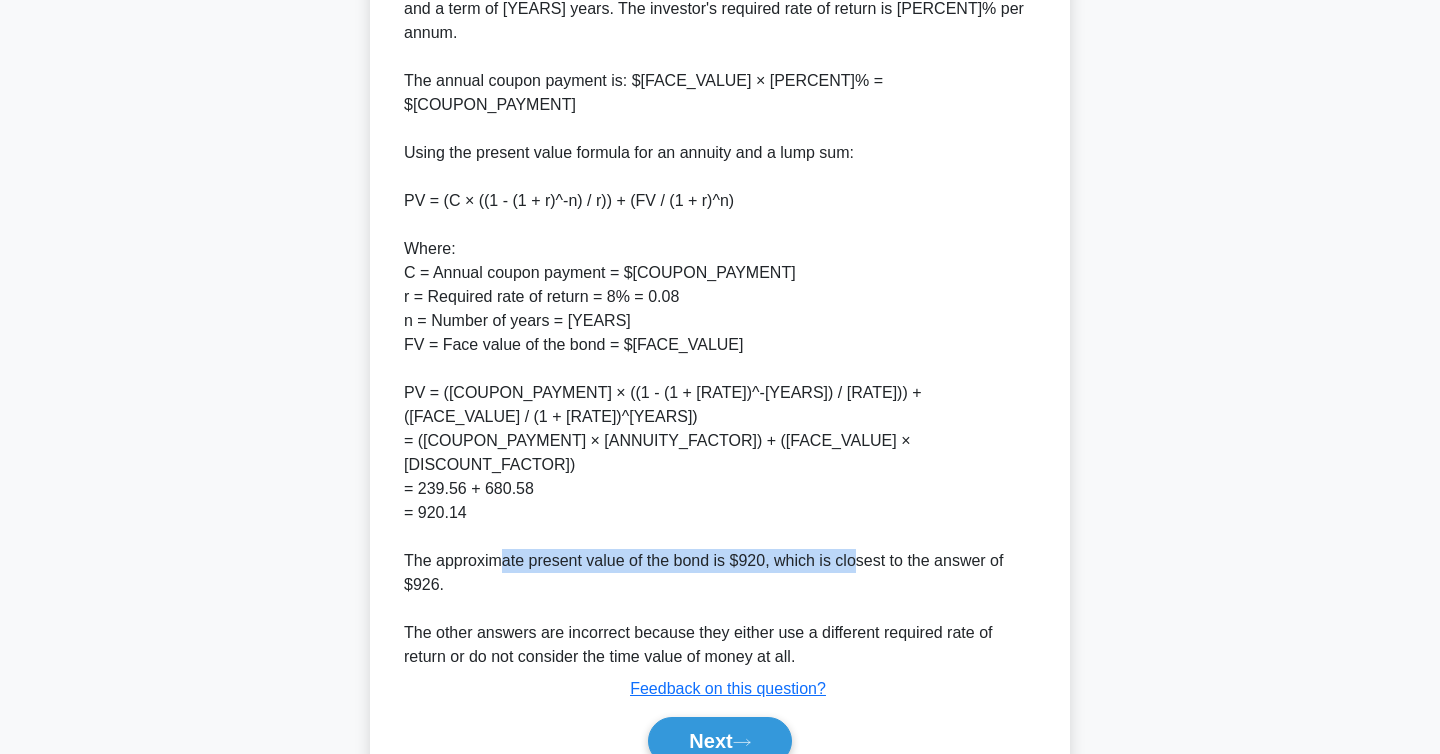 drag, startPoint x: 502, startPoint y: 466, endPoint x: 855, endPoint y: 466, distance: 353 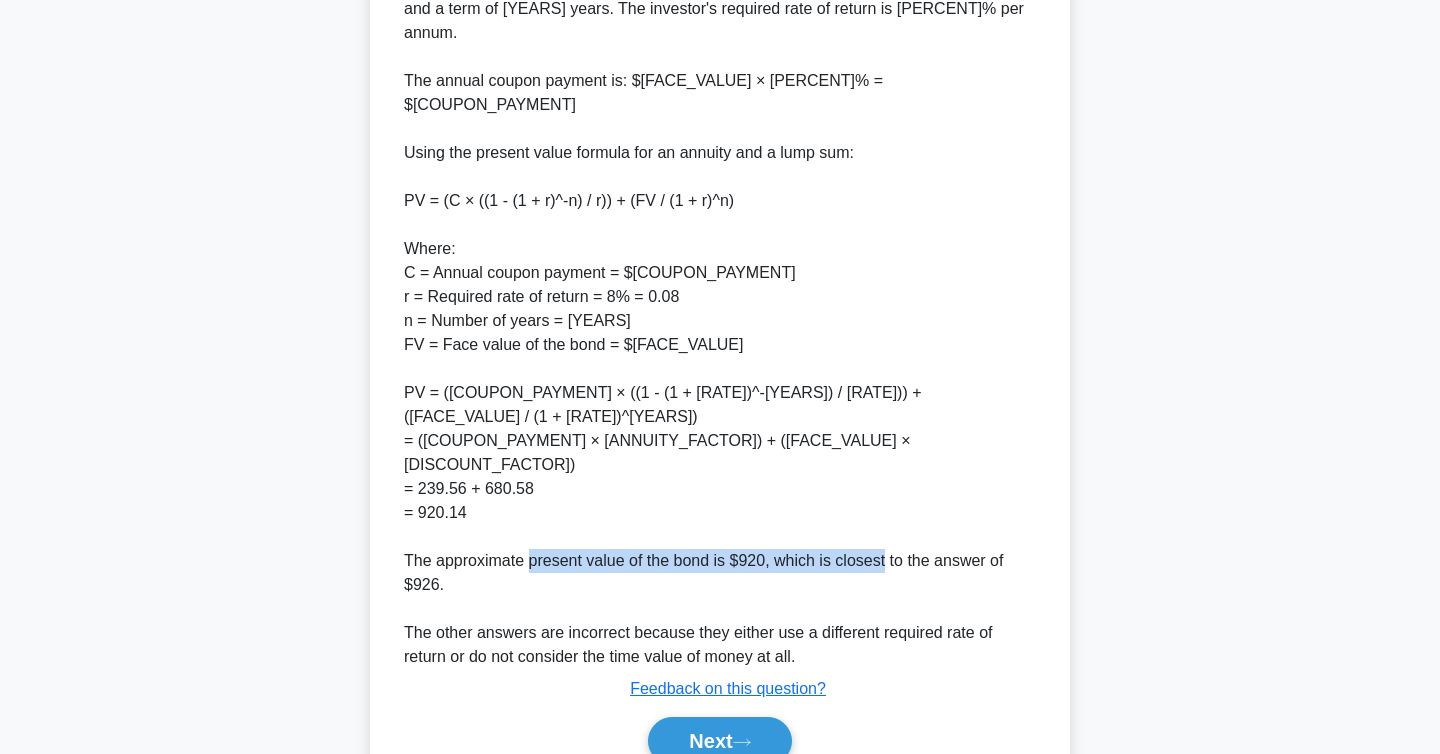 drag, startPoint x: 855, startPoint y: 466, endPoint x: 533, endPoint y: 466, distance: 322 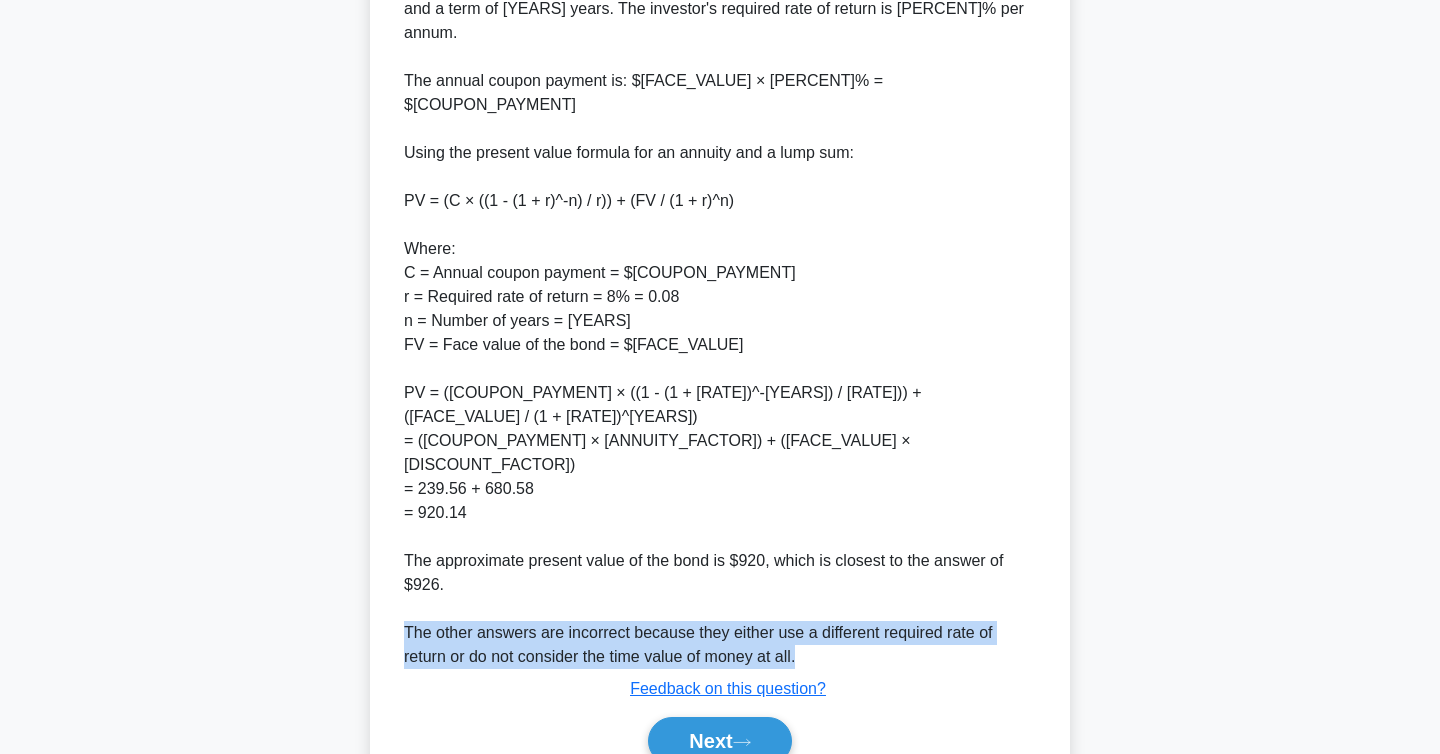drag, startPoint x: 398, startPoint y: 538, endPoint x: 805, endPoint y: 556, distance: 407.39783 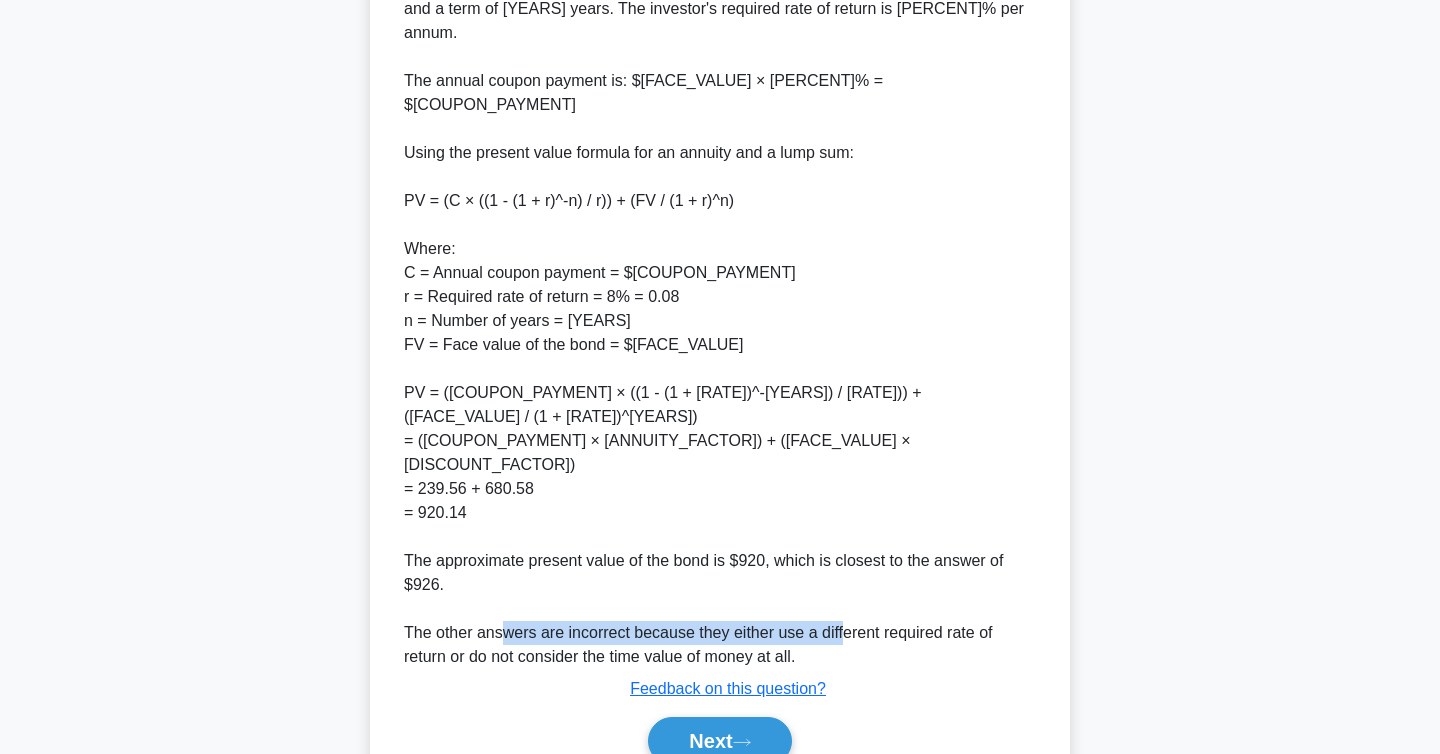 drag, startPoint x: 501, startPoint y: 531, endPoint x: 850, endPoint y: 531, distance: 349 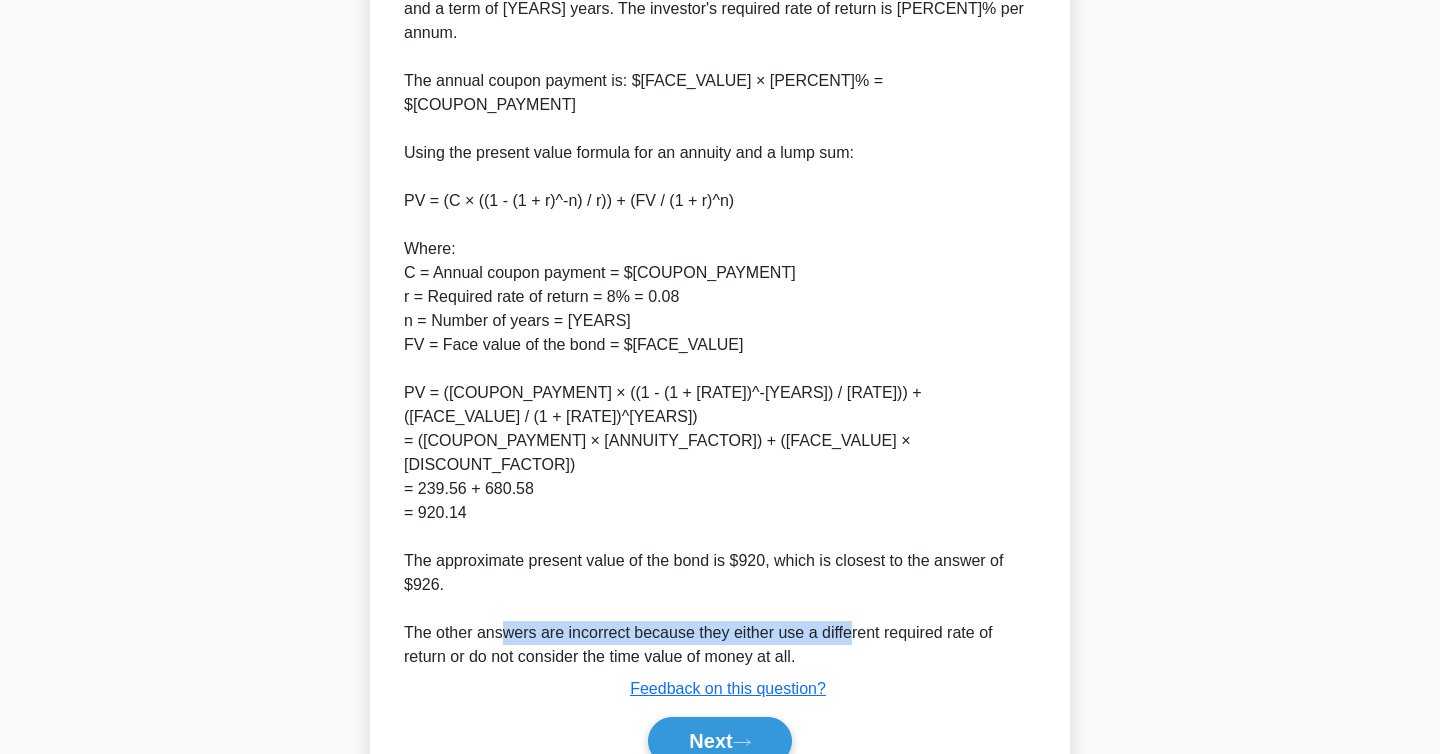 click on "To calculate the present value of the bond, we need to discount the future cash flows (coupon payments and principal repayment) at the investor's required rate of return. The bond has a face value of $1,000, an annual coupon rate of 6%, and a term of 5 years. The investor's required rate of return is 8% per annum. The annual coupon payment is: $1,000 × 6% = $60 Using the present value formula for an annuity and a lump sum: PV = (C × ((1 - (1 + r)^-n) / r)) + (FV / (1 + r)^n) Where: C = Annual coupon payment = $60 r = Required rate of return = 8% = 0.08 n = Number of years = 5 FV = Face value of the bond = $1,000 PV = (60 × ((1 - (1 + 0.08)^-5) / 0.08)) + (1000 / (1 + 0.08)^5)    = (60 × 3.9927) + (1000 × 0.6806)    = 239.56 + 680.58    = 920.14 The approximate present value of the bond is $920, which is closest to the answer of $926. The other answers are incorrect because they either use a different required rate of return or do not consider the time value of money at all." at bounding box center (720, 285) 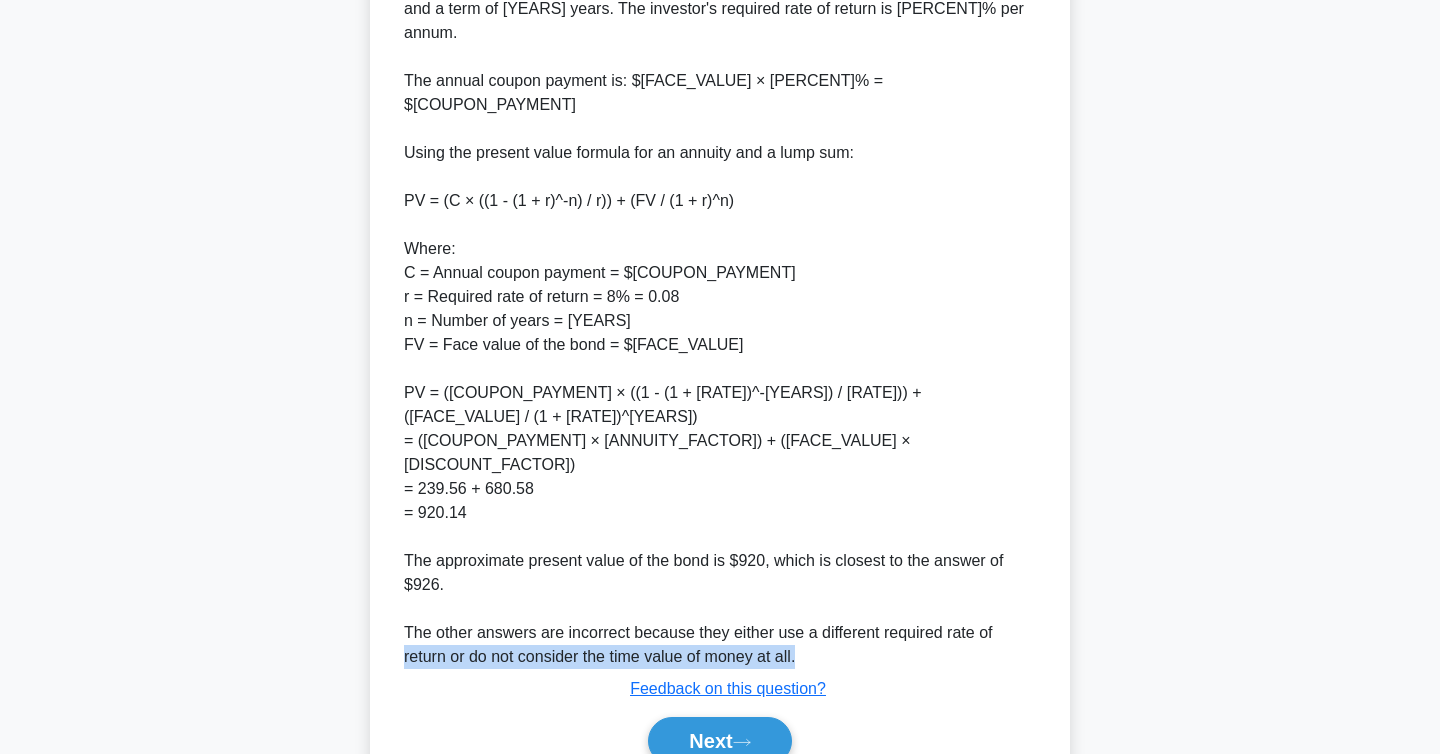 drag, startPoint x: 401, startPoint y: 562, endPoint x: 805, endPoint y: 564, distance: 404.00494 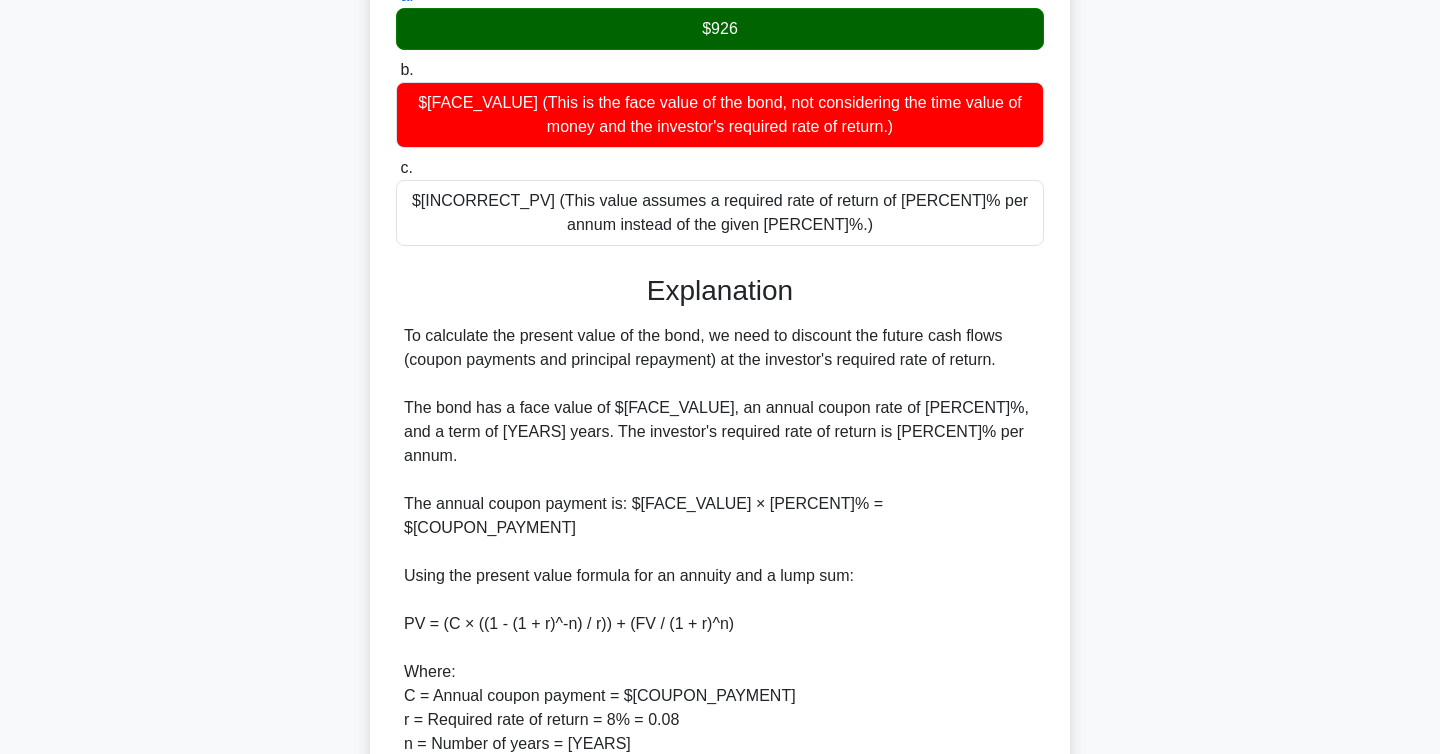 scroll, scrollTop: 0, scrollLeft: 0, axis: both 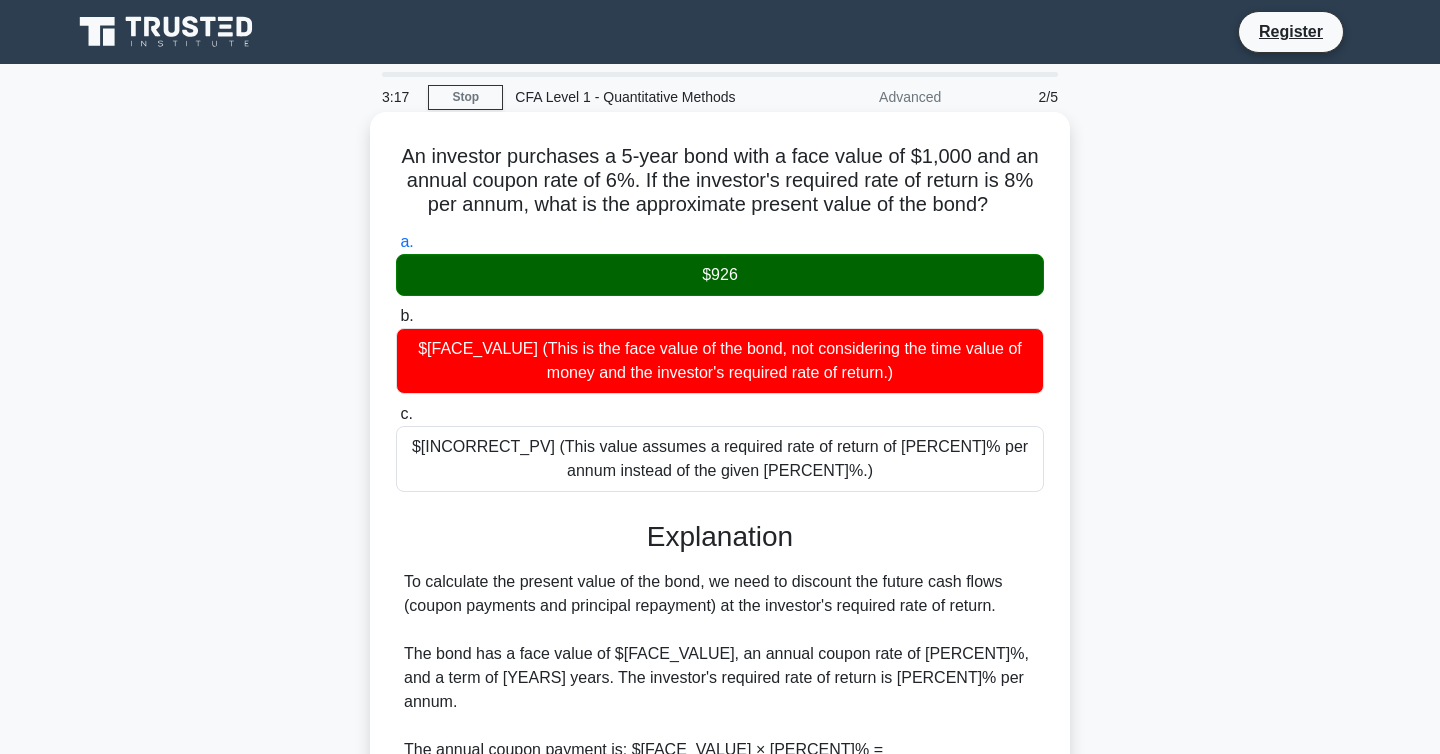 drag, startPoint x: 519, startPoint y: 179, endPoint x: 866, endPoint y: 218, distance: 349.18475 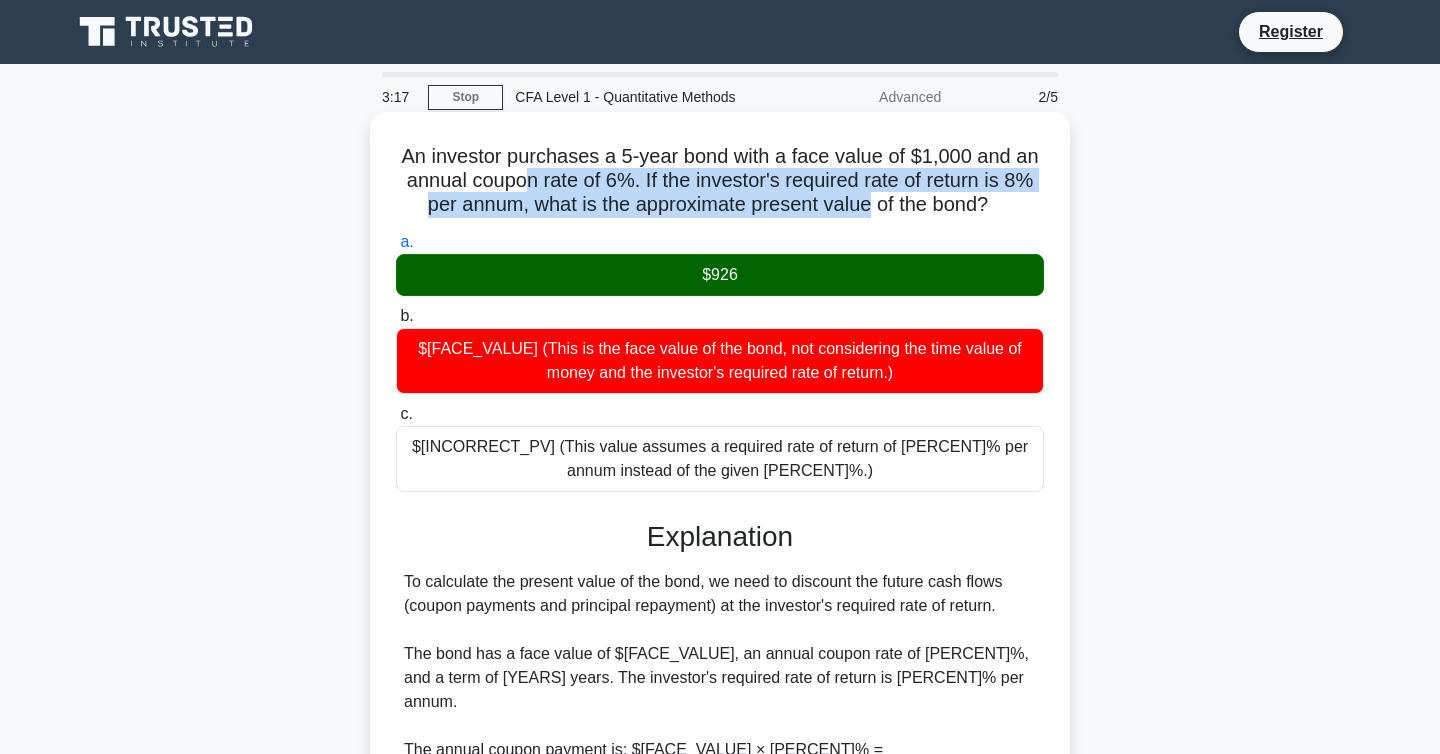 click on "An investor purchases a 5-year bond with a face value of $1,000 and an annual coupon rate of 6%. If the investor's required rate of return is 8% per annum, what is the approximate present value of the bond?
.spinner_0XTQ{transform-origin:center;animation:spinner_y6GP .75s linear infinite}@keyframes spinner_y6GP{100%{transform:rotate(360deg)}}" at bounding box center (720, 181) 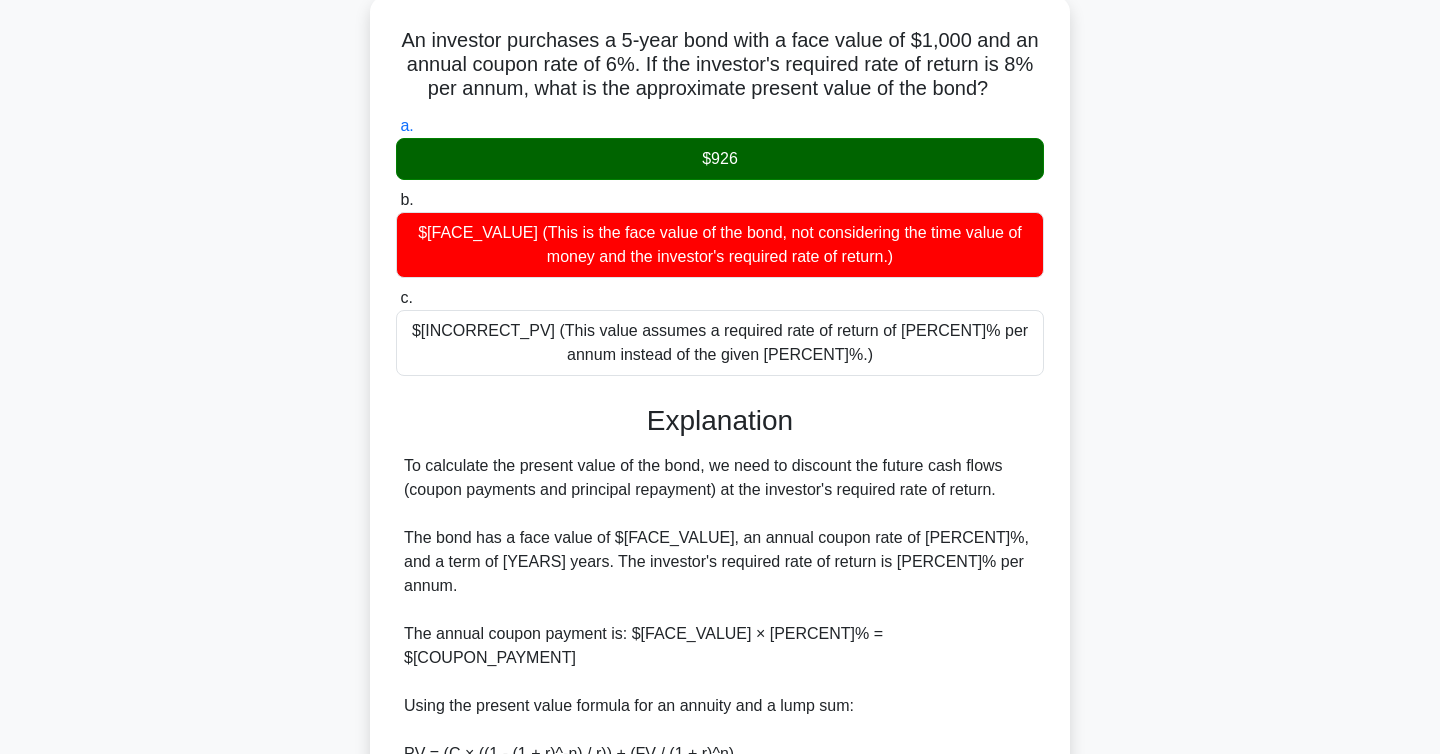 scroll, scrollTop: 0, scrollLeft: 0, axis: both 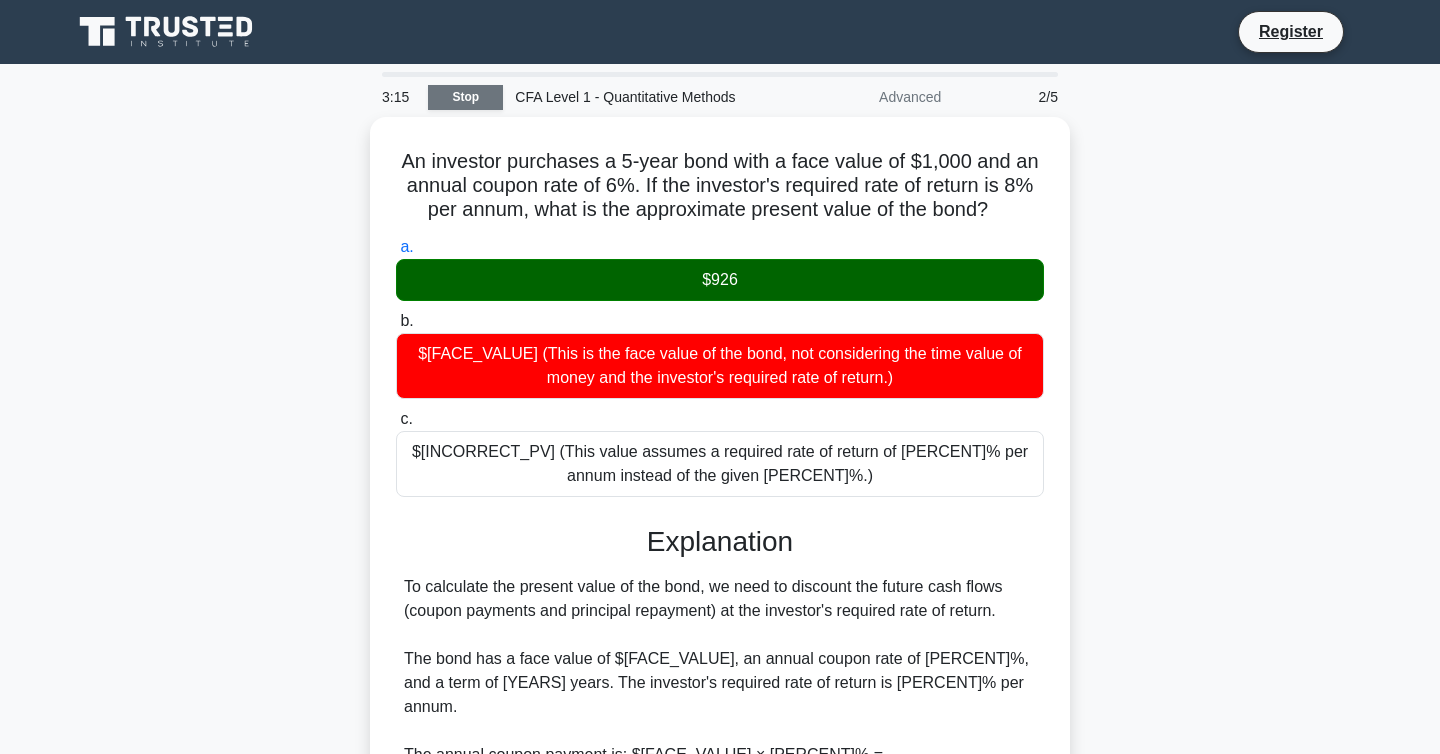 click on "Stop" at bounding box center (465, 97) 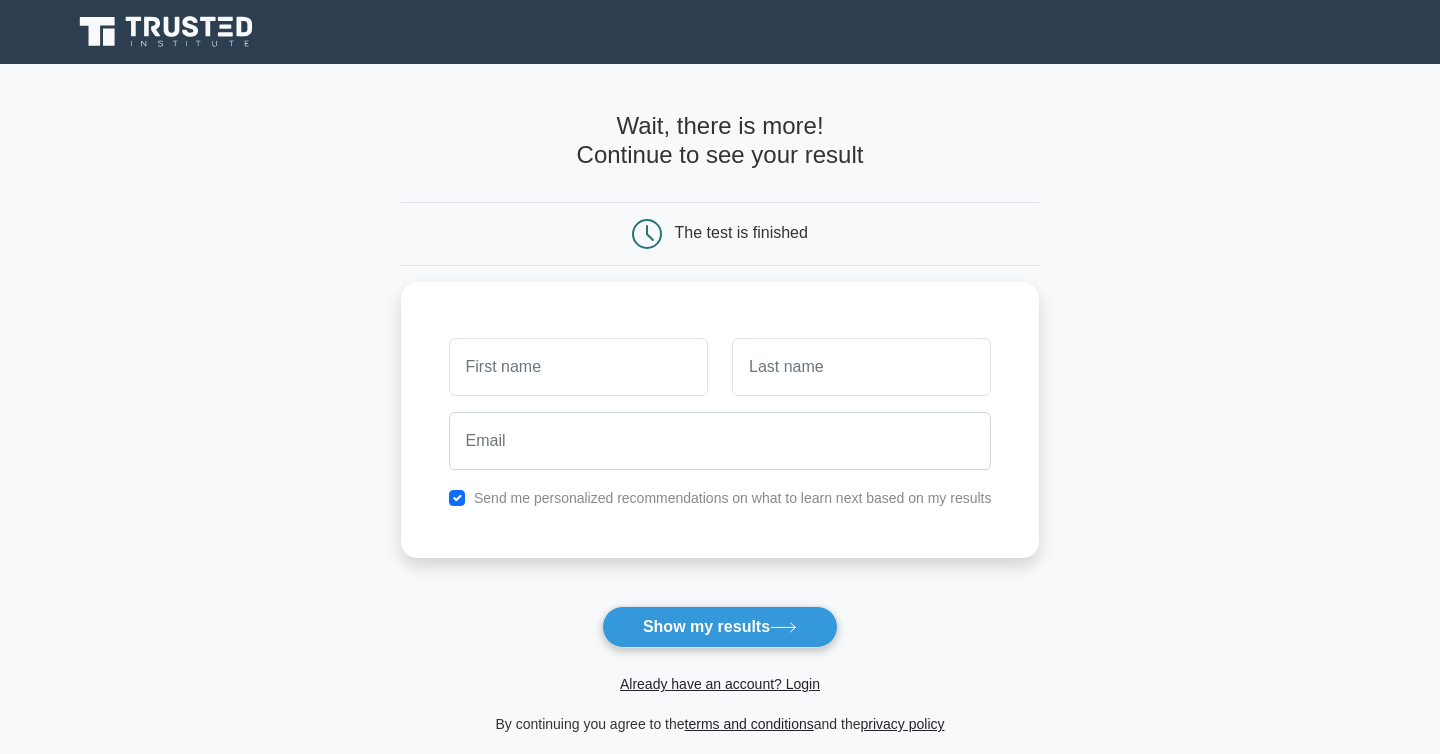 scroll, scrollTop: 0, scrollLeft: 0, axis: both 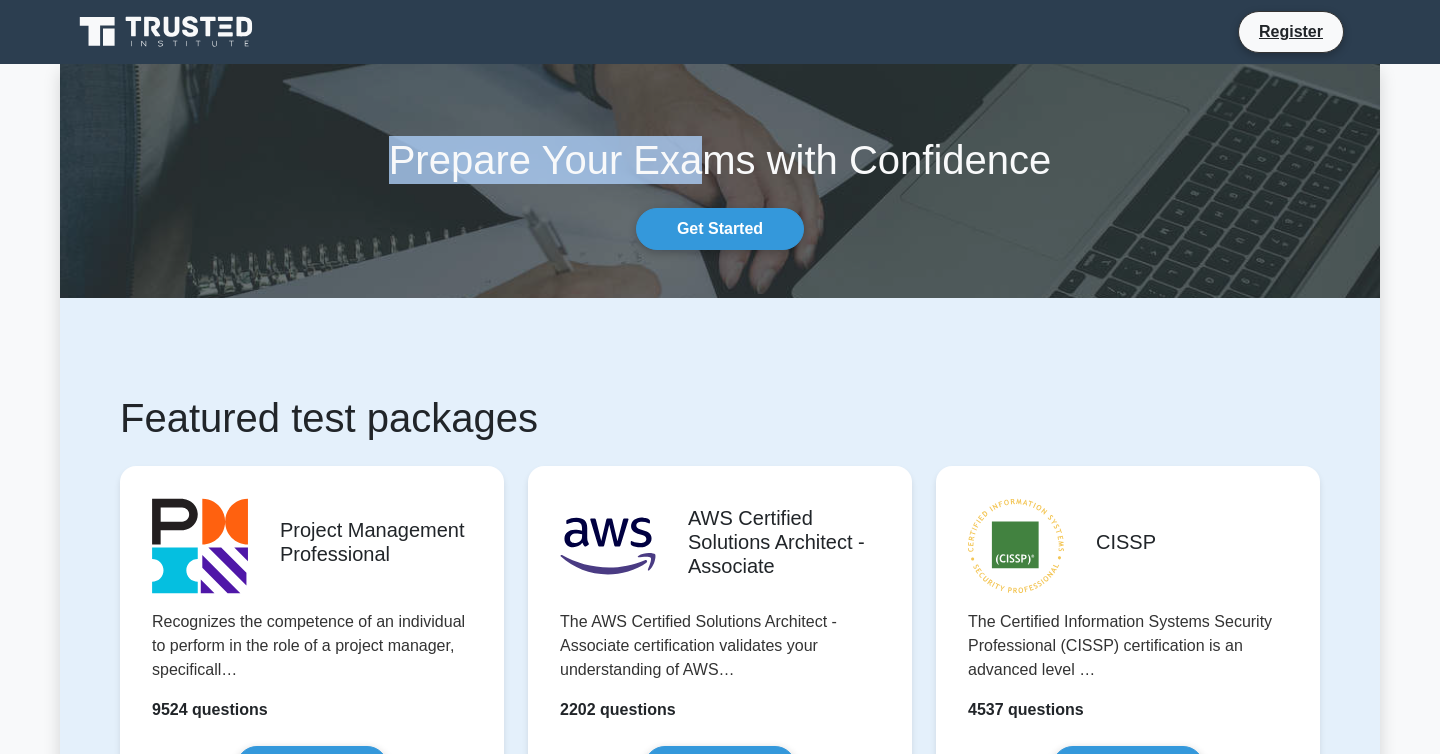 drag, startPoint x: 395, startPoint y: 173, endPoint x: 729, endPoint y: 173, distance: 334 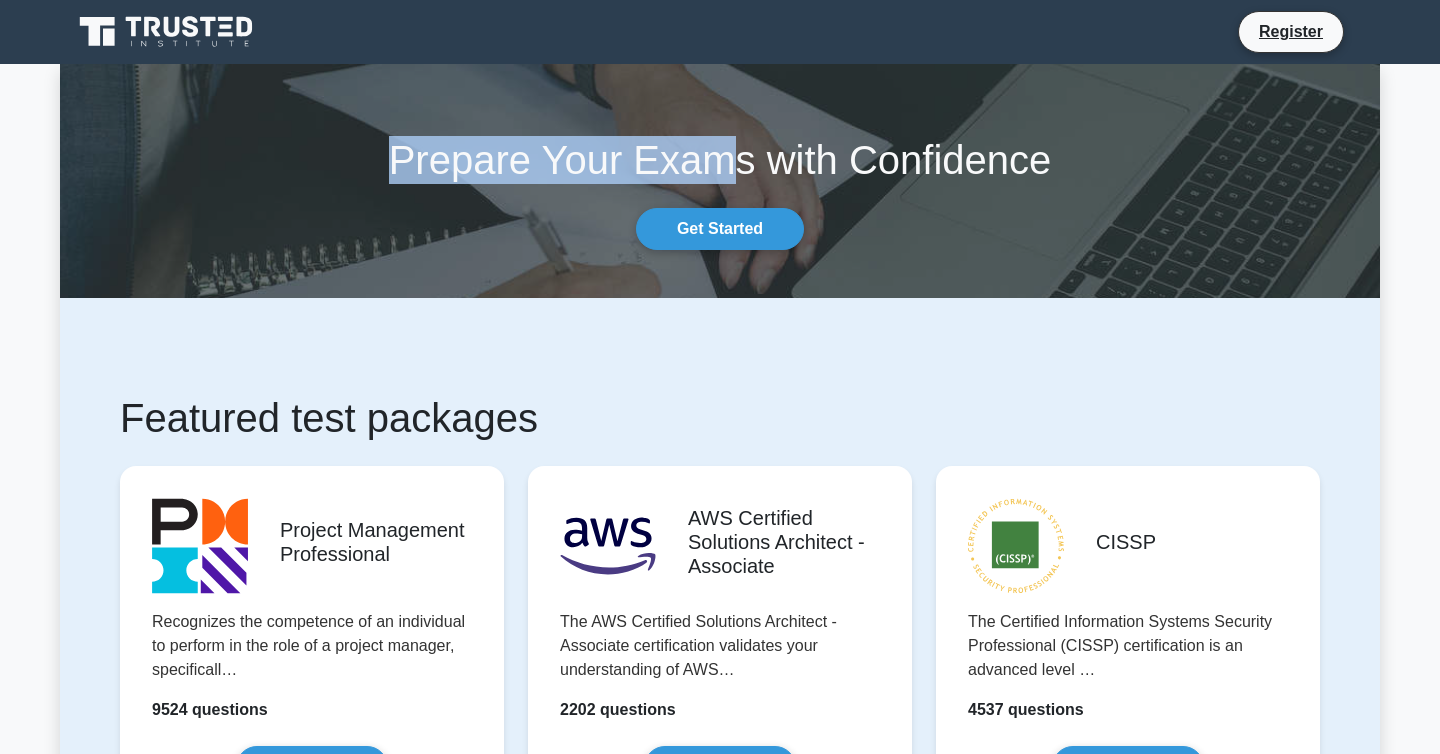 click on "Prepare Your Exams with Confidence" at bounding box center [720, 160] 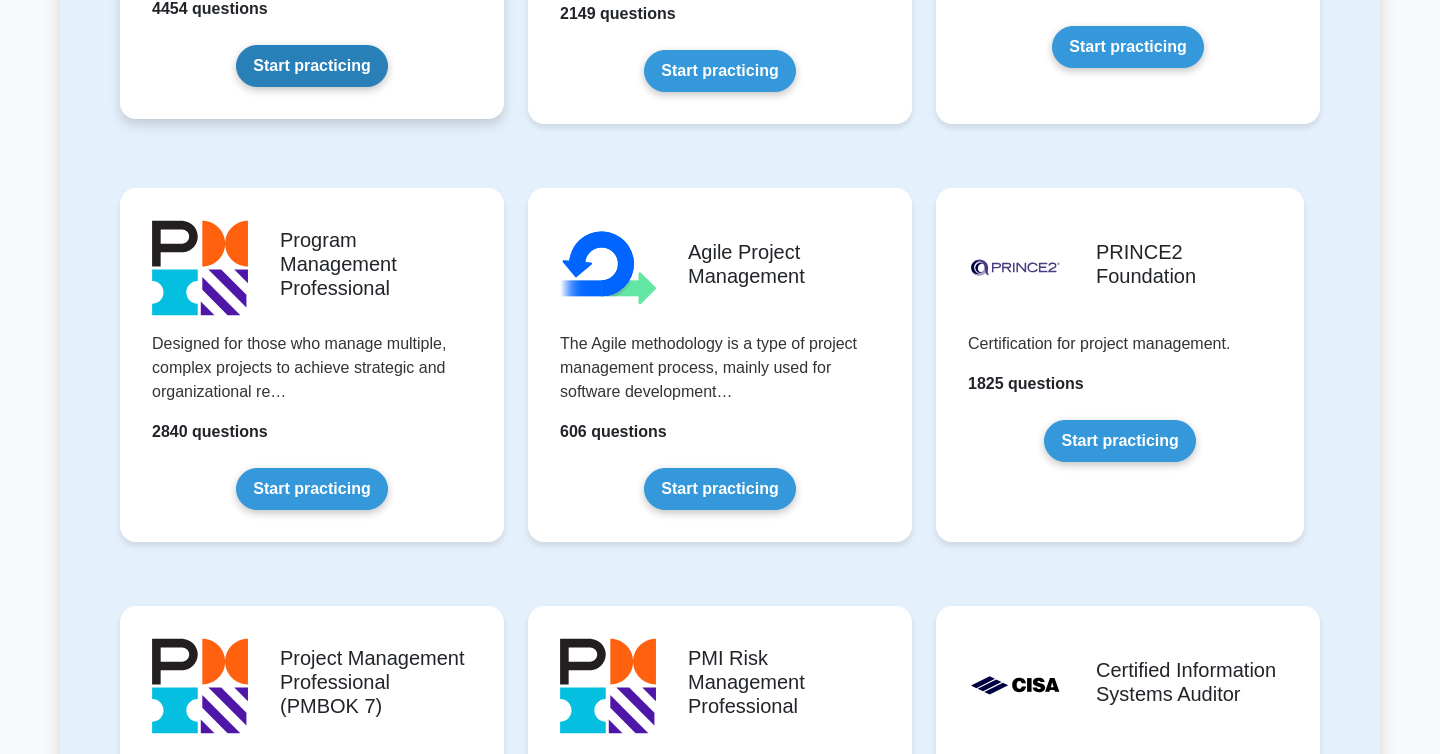 scroll, scrollTop: 1151, scrollLeft: 0, axis: vertical 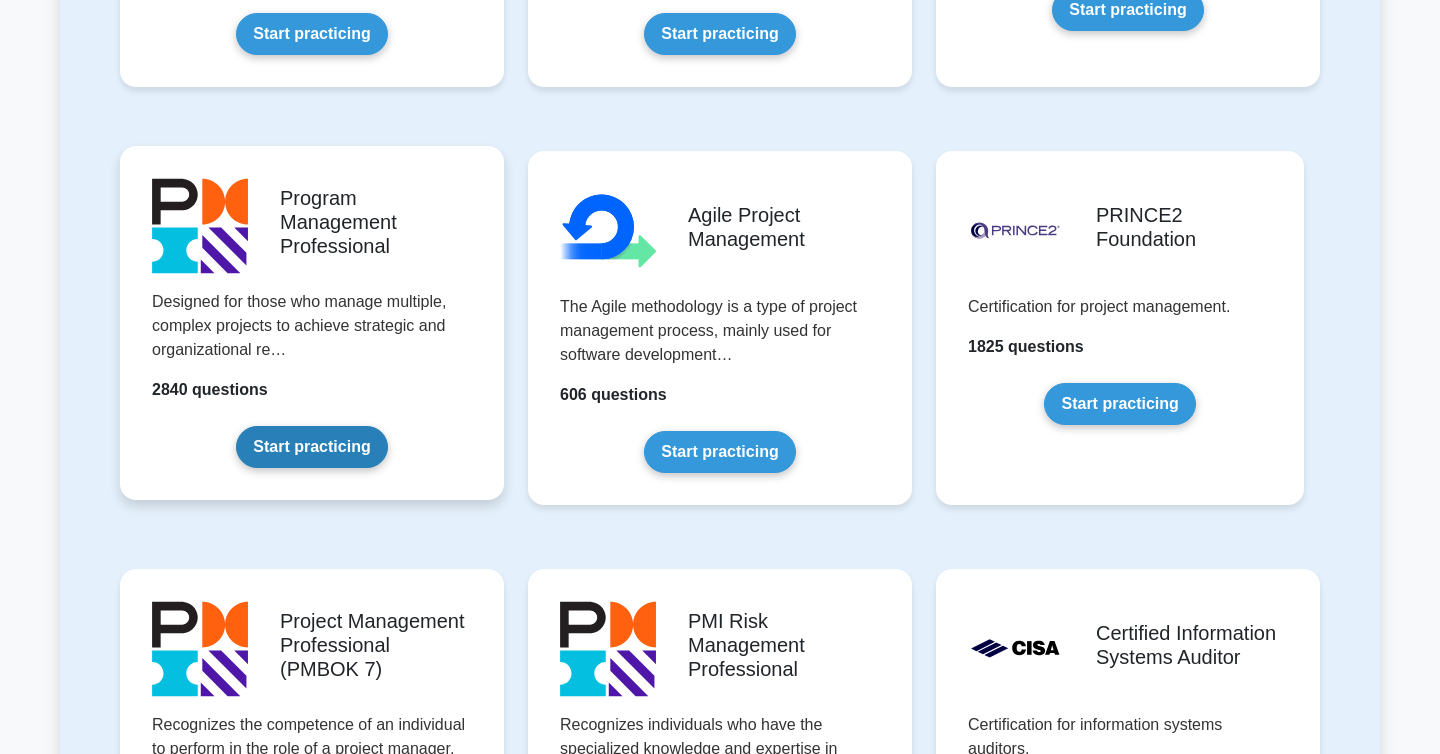click on "Start practicing" at bounding box center [311, 447] 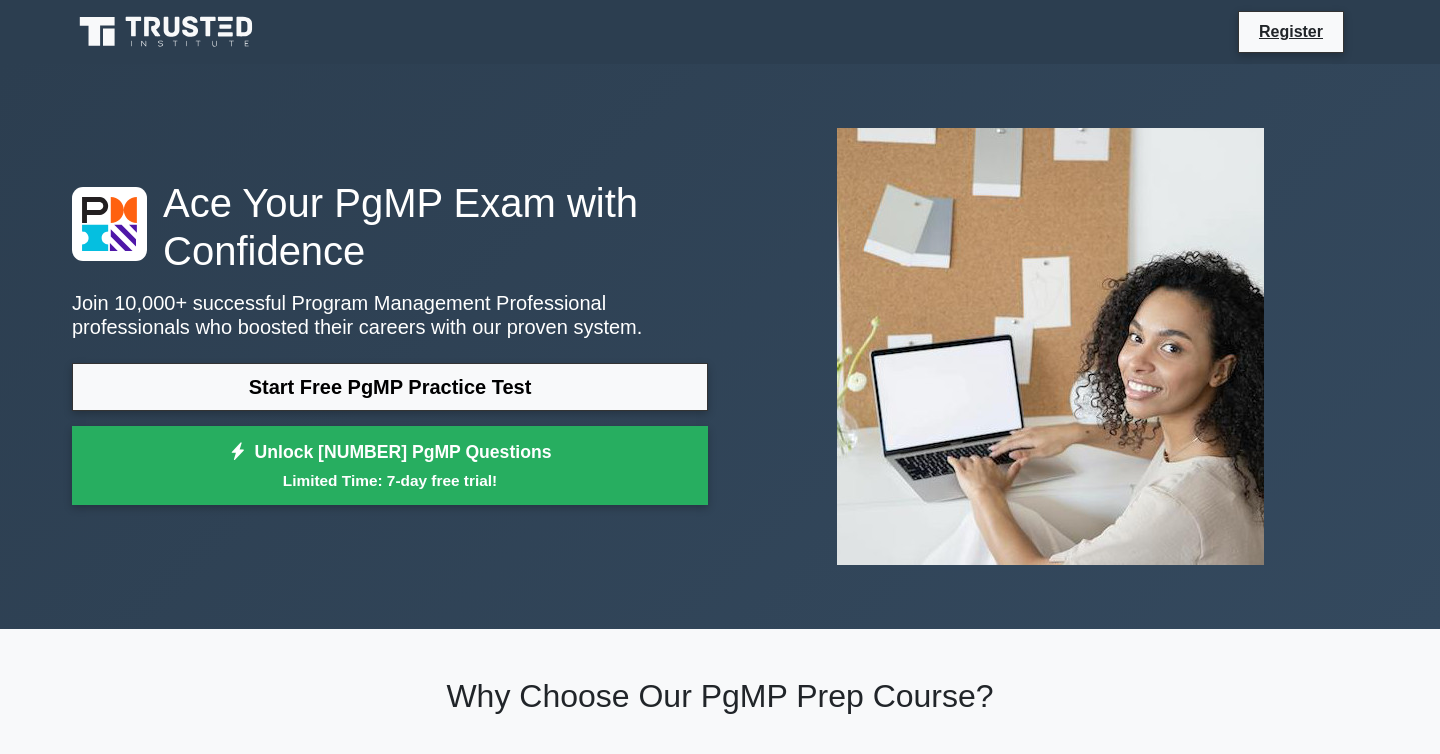 scroll, scrollTop: 0, scrollLeft: 0, axis: both 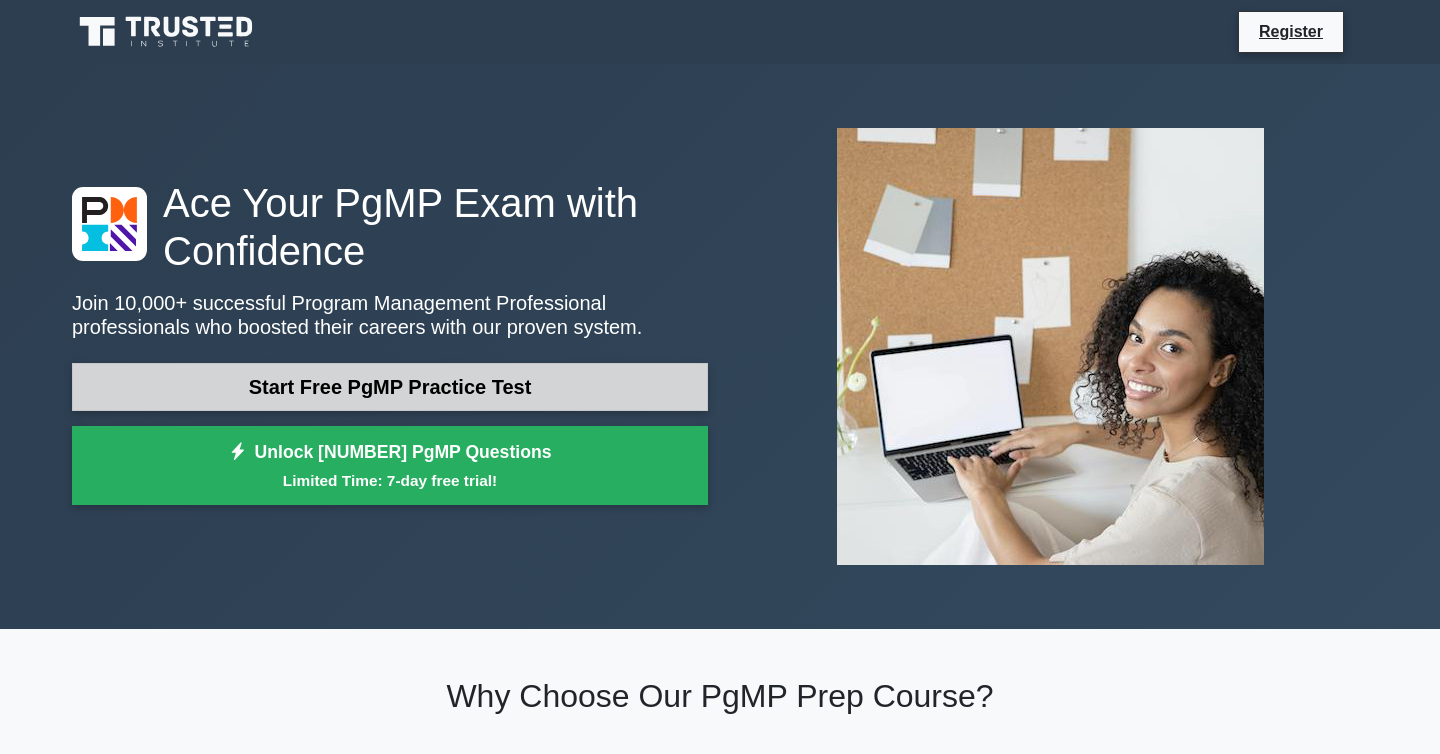 click on "Start Free PgMP Practice Test" at bounding box center [390, 387] 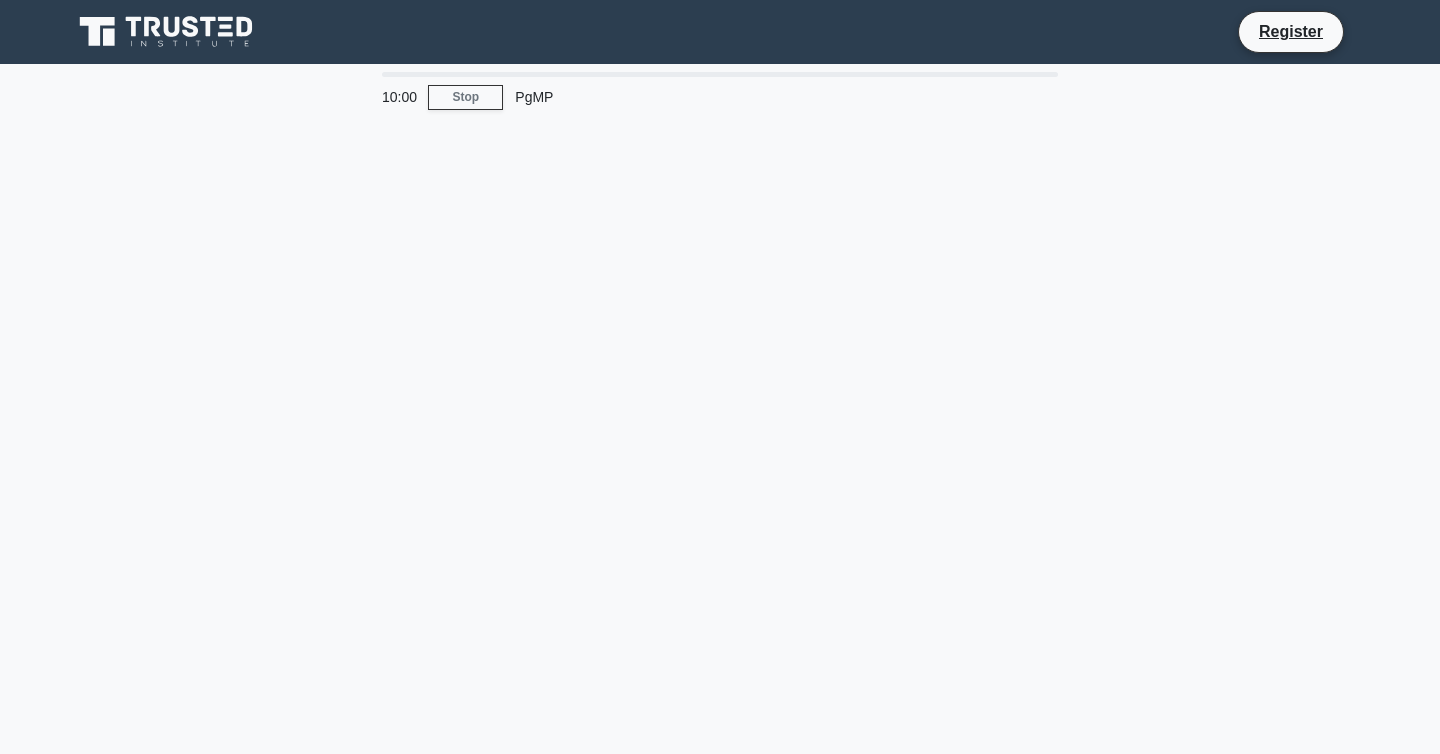 scroll, scrollTop: 0, scrollLeft: 0, axis: both 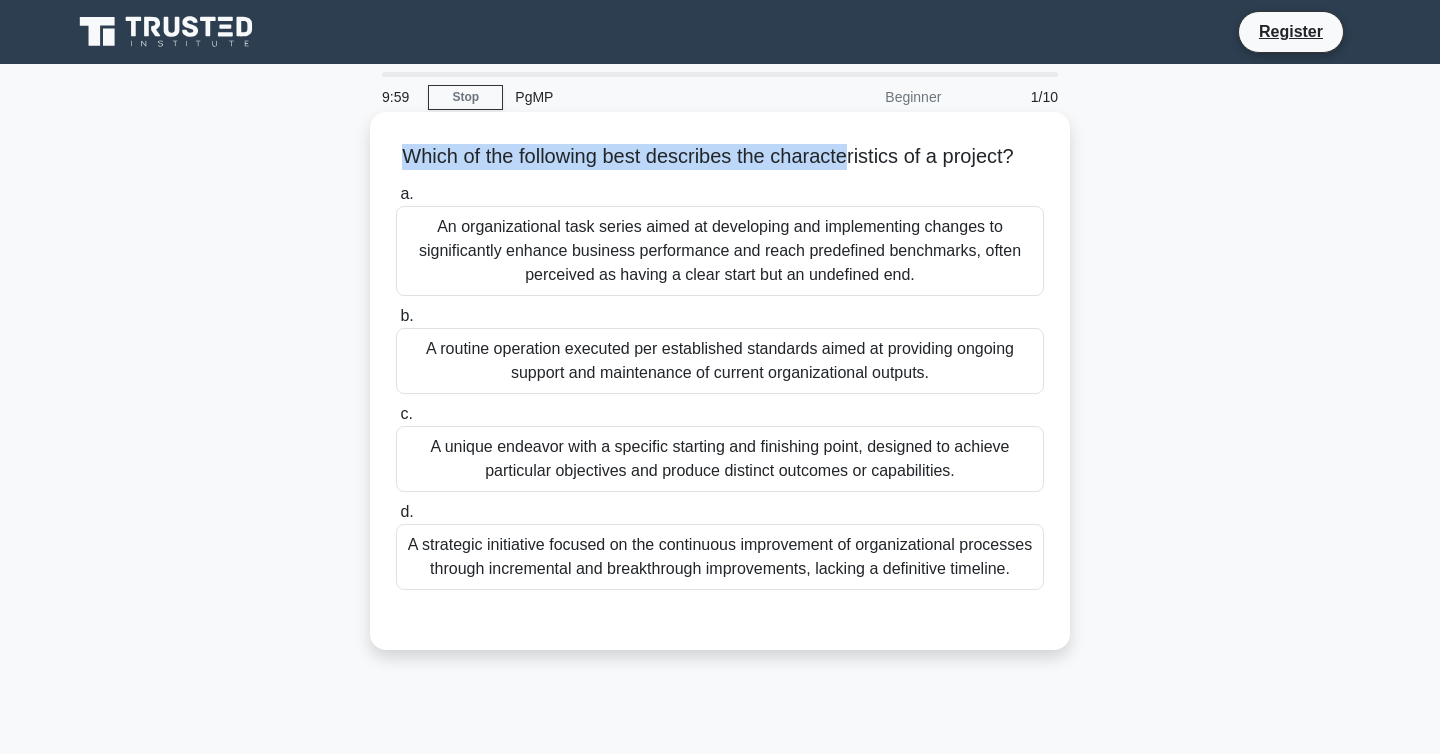 drag, startPoint x: 422, startPoint y: 155, endPoint x: 840, endPoint y: 155, distance: 418 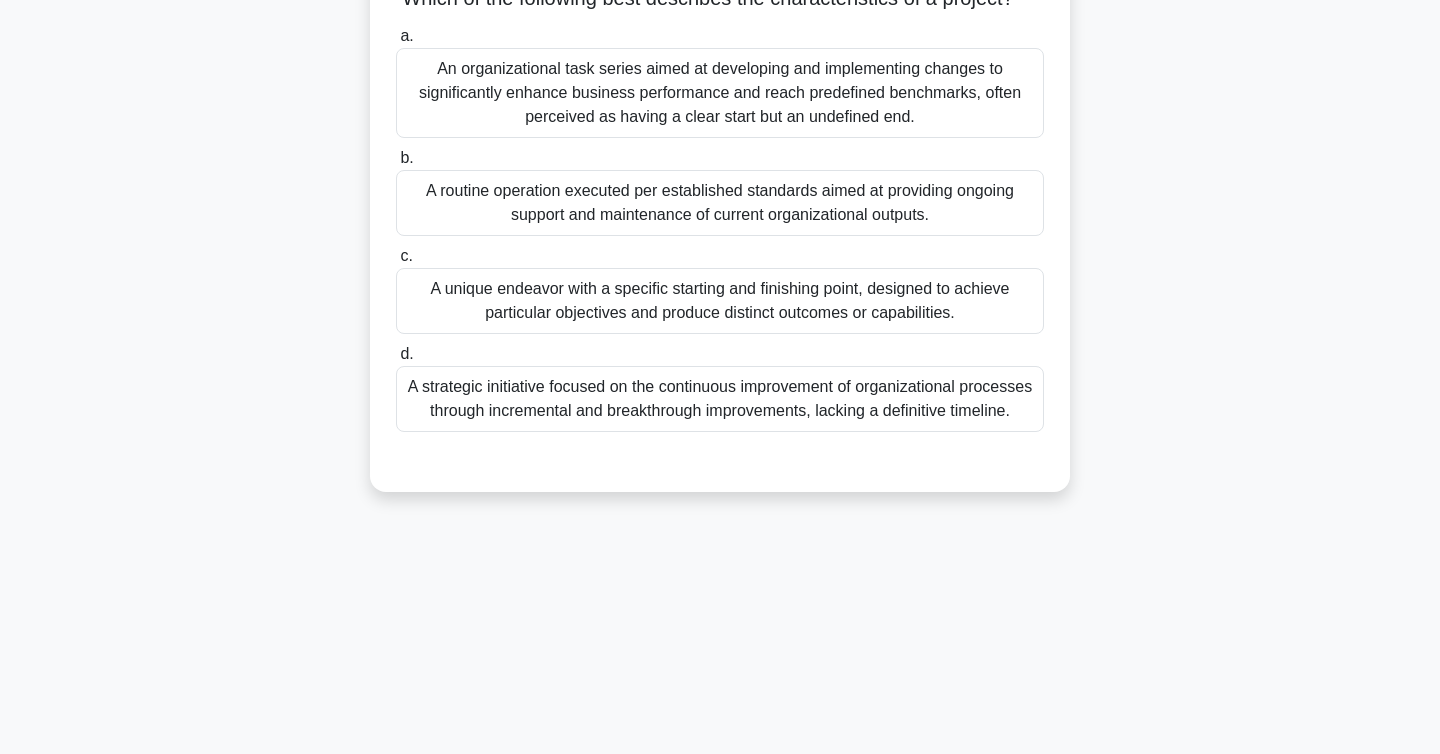 scroll, scrollTop: 0, scrollLeft: 0, axis: both 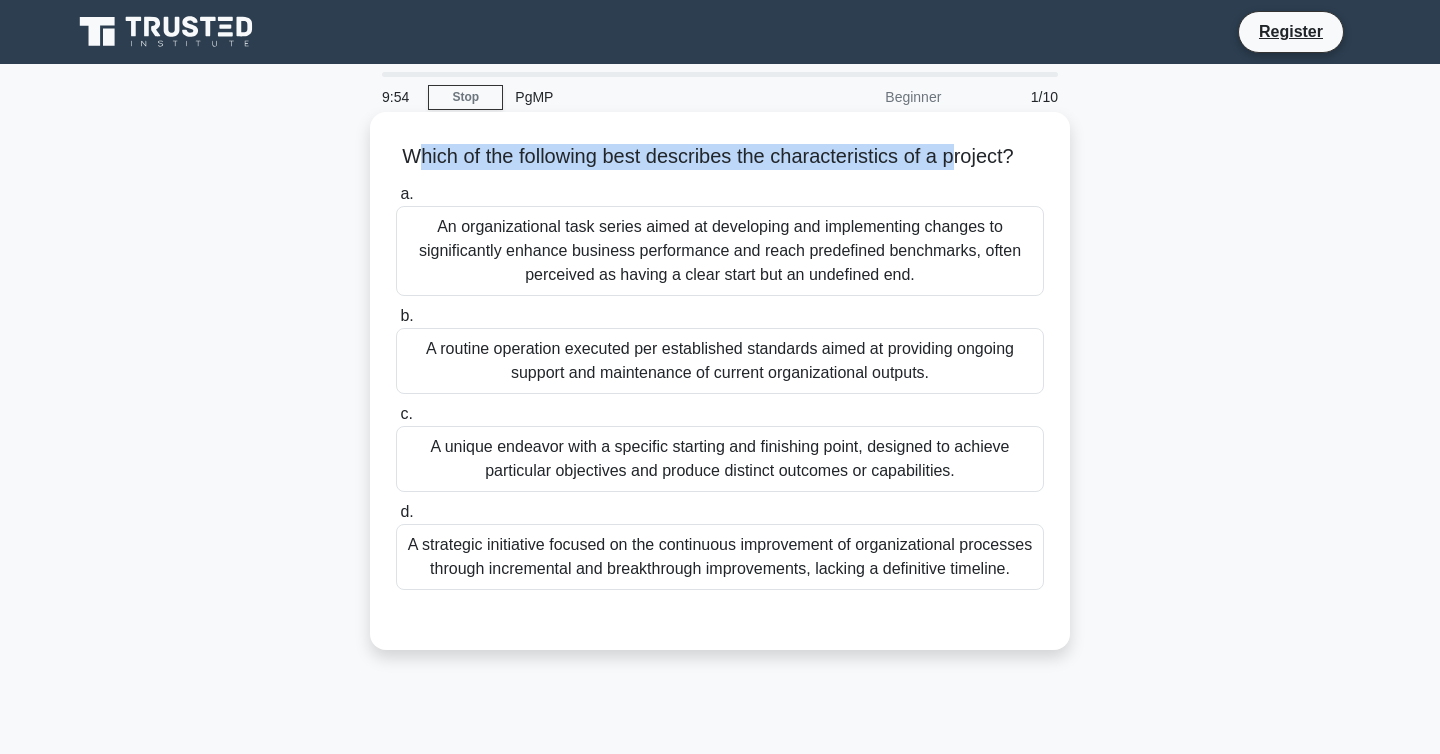 drag, startPoint x: 409, startPoint y: 152, endPoint x: 959, endPoint y: 152, distance: 550 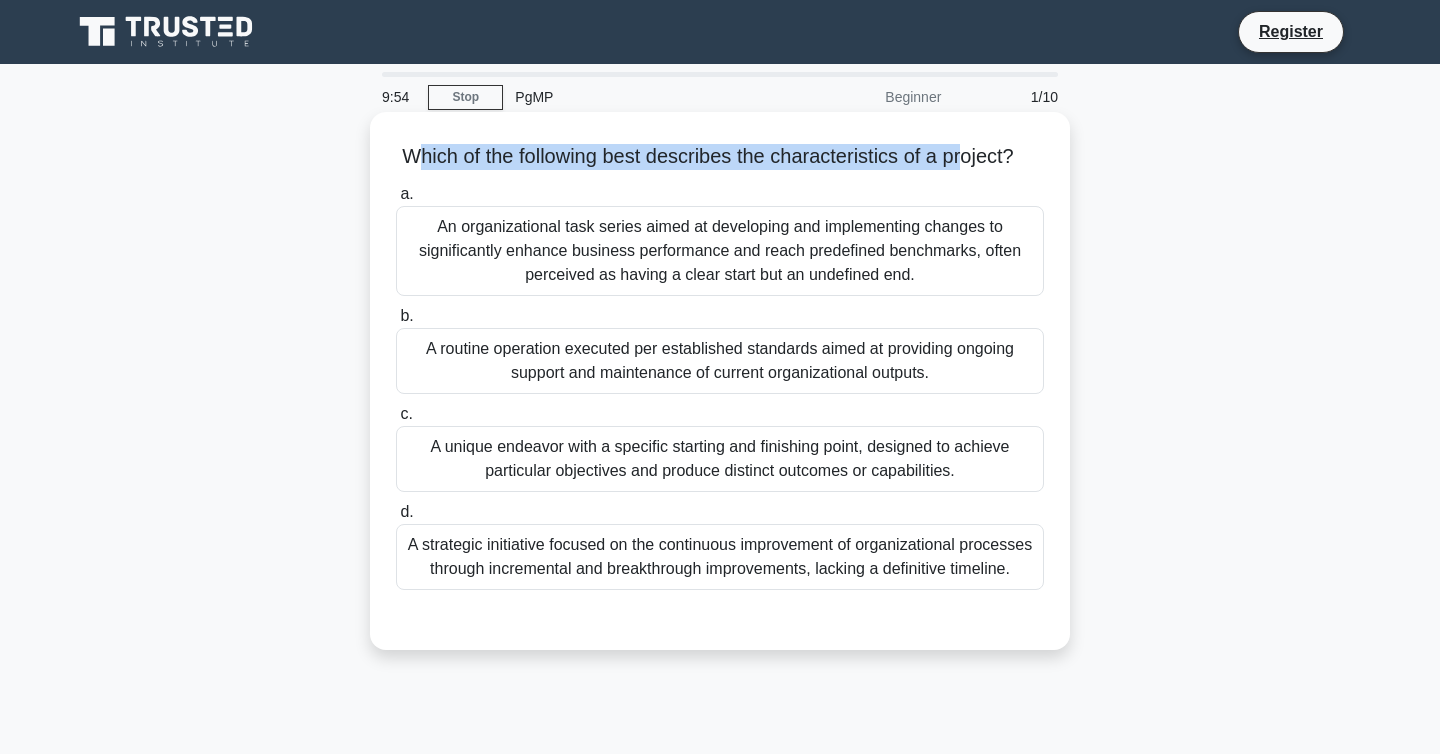 click on "Which of the following best describes the characteristics of a project?
.spinner_0XTQ{transform-origin:center;animation:spinner_y6GP .75s linear infinite}@keyframes spinner_y6GP{100%{transform:rotate(360deg)}}" at bounding box center (720, 157) 